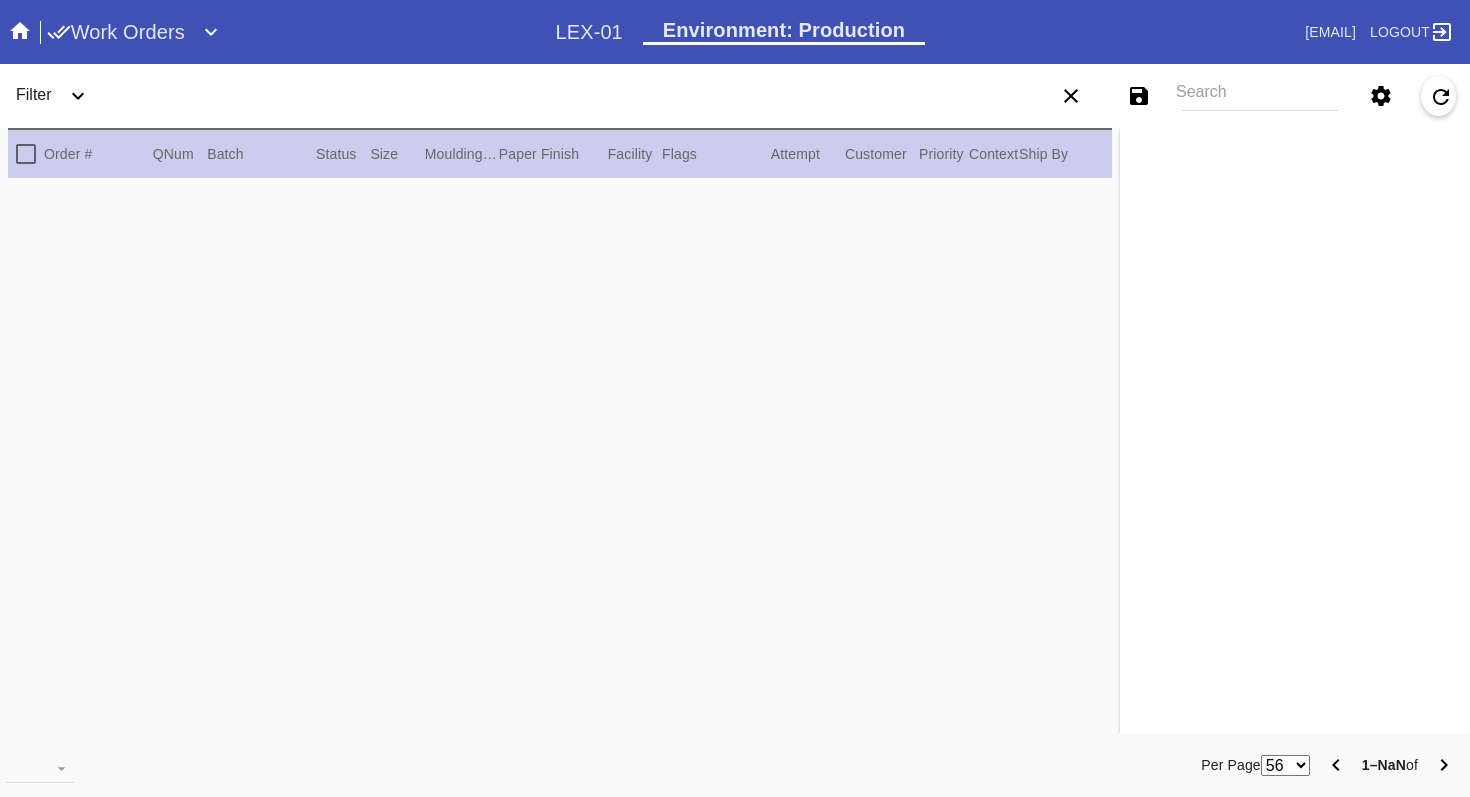 scroll, scrollTop: 0, scrollLeft: 0, axis: both 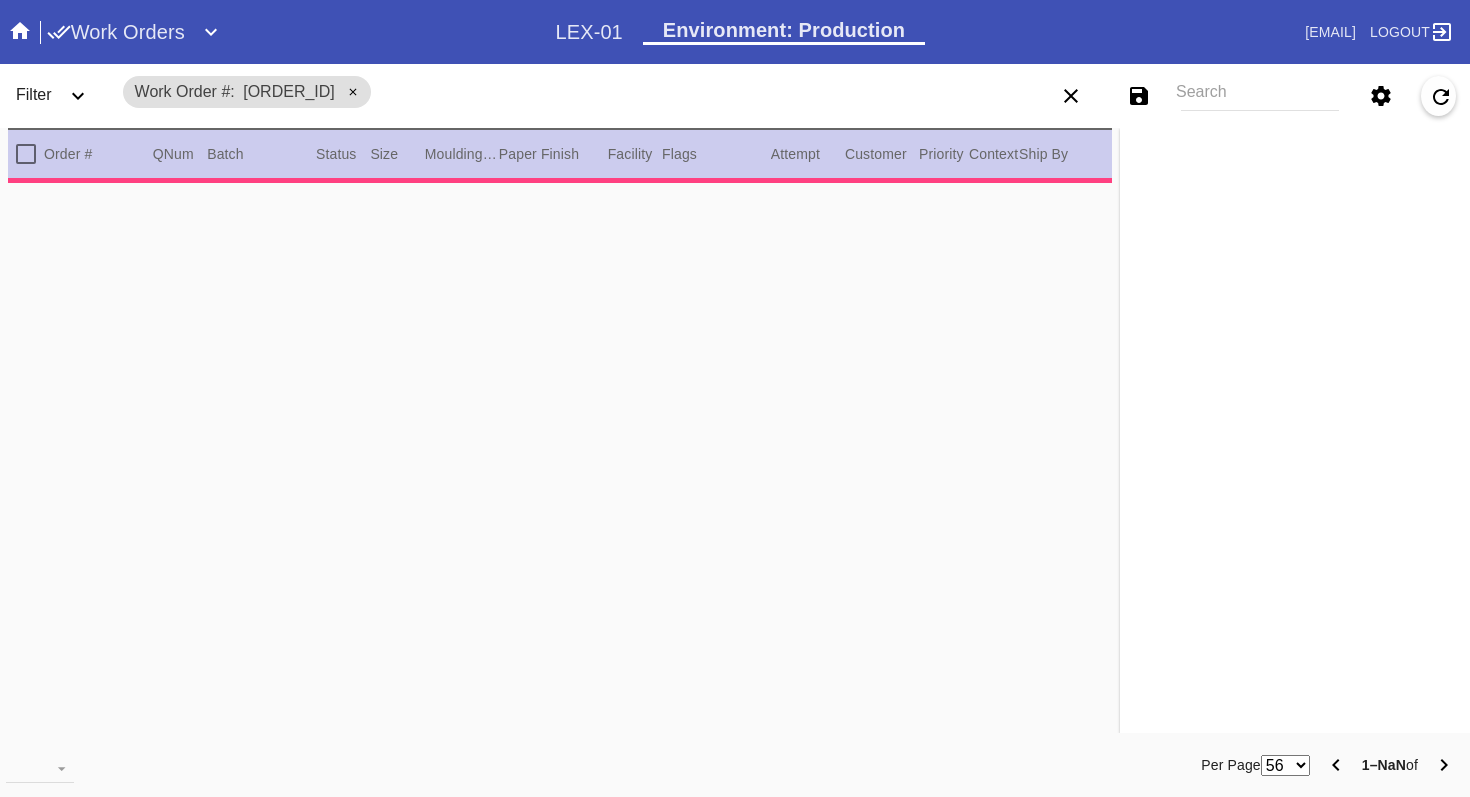 type on "1.5" 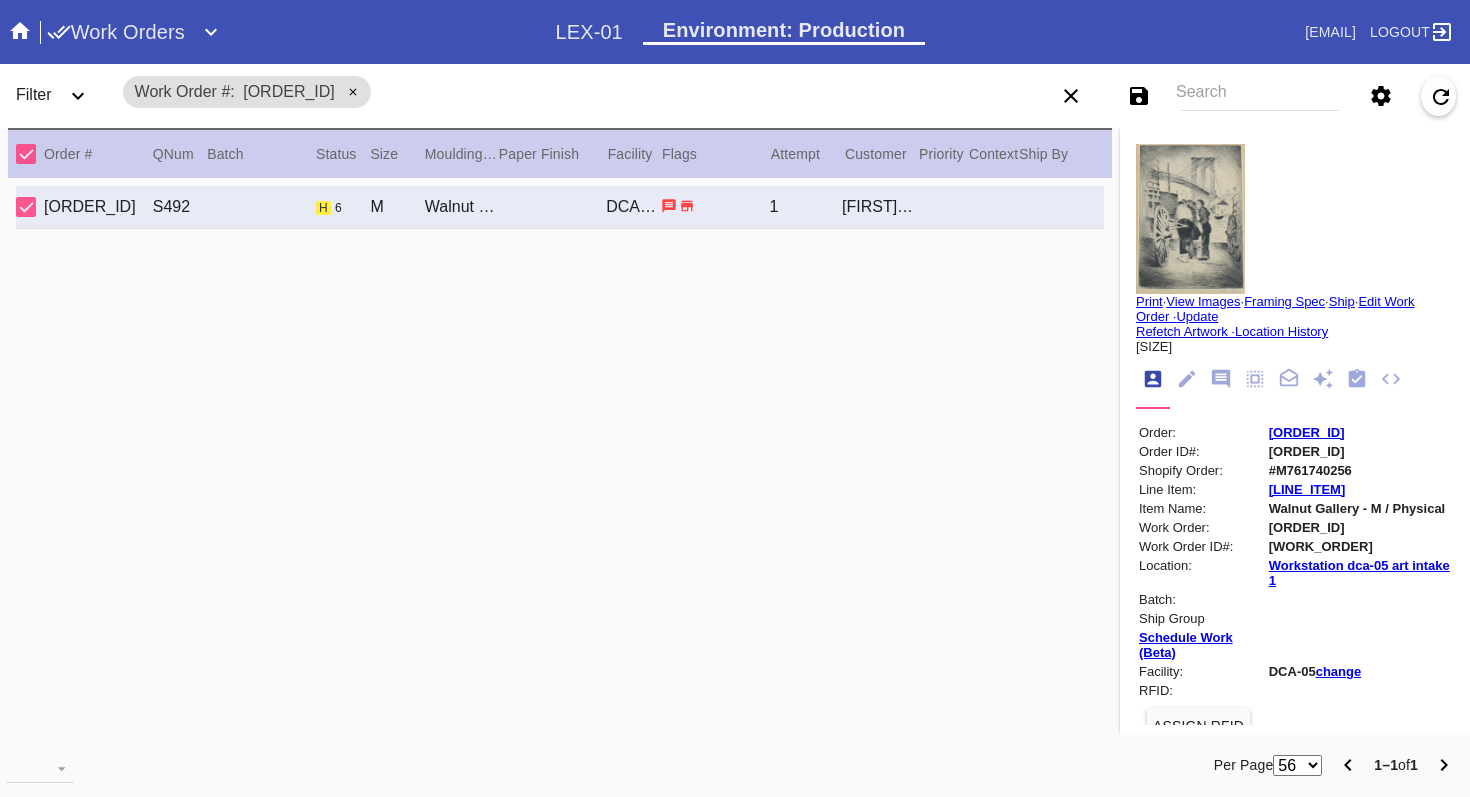 click at bounding box center (1190, 219) 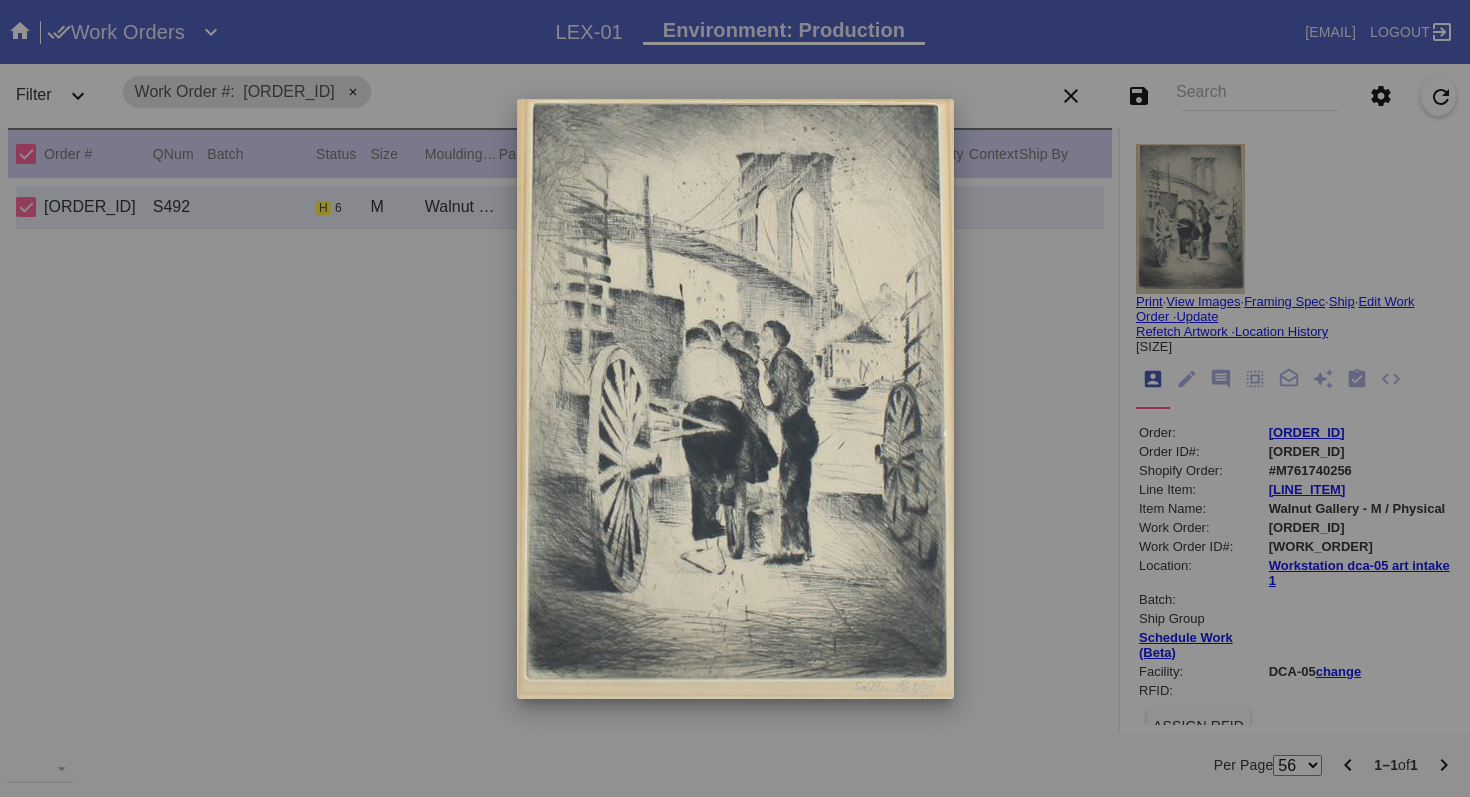 click at bounding box center (735, 398) 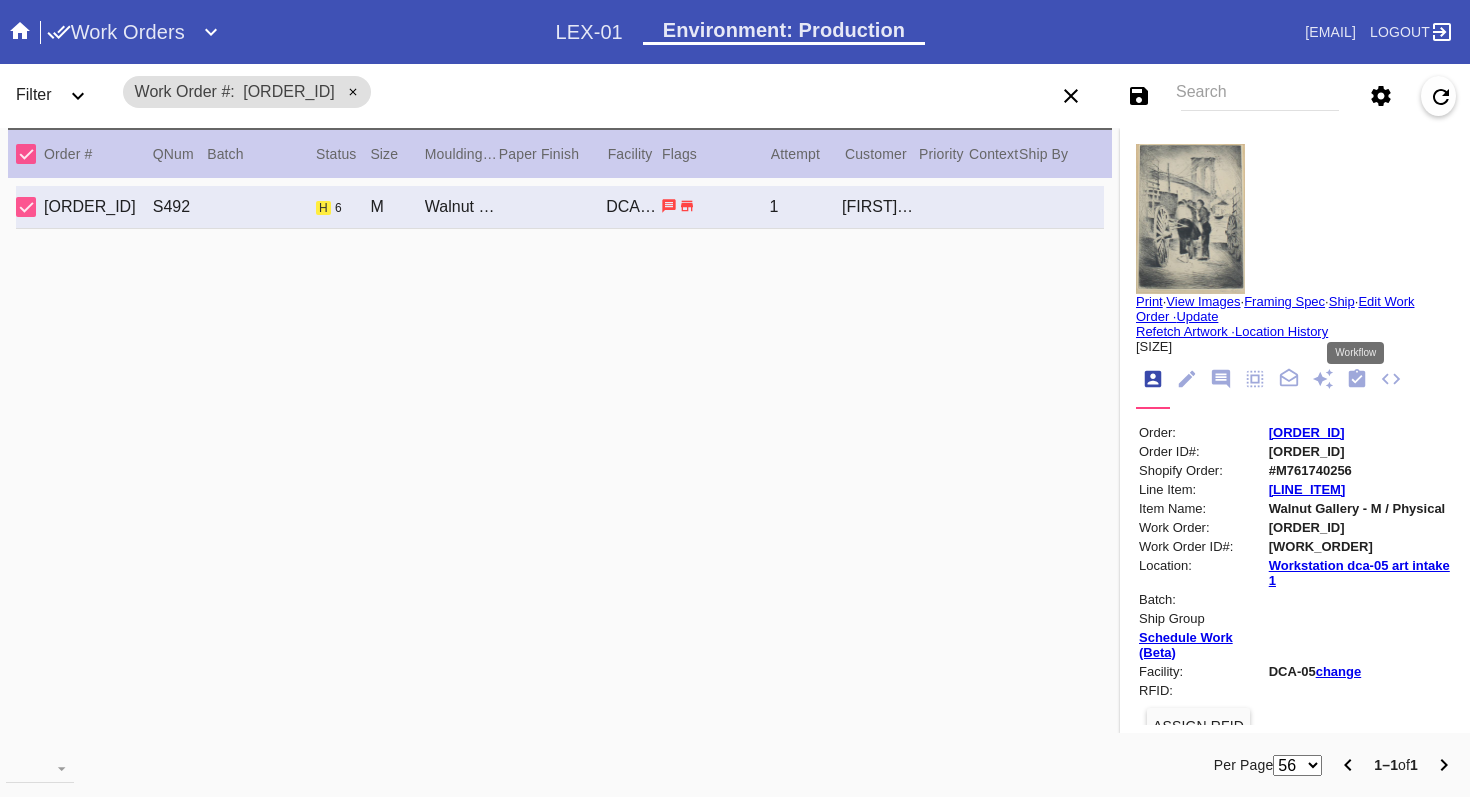 click 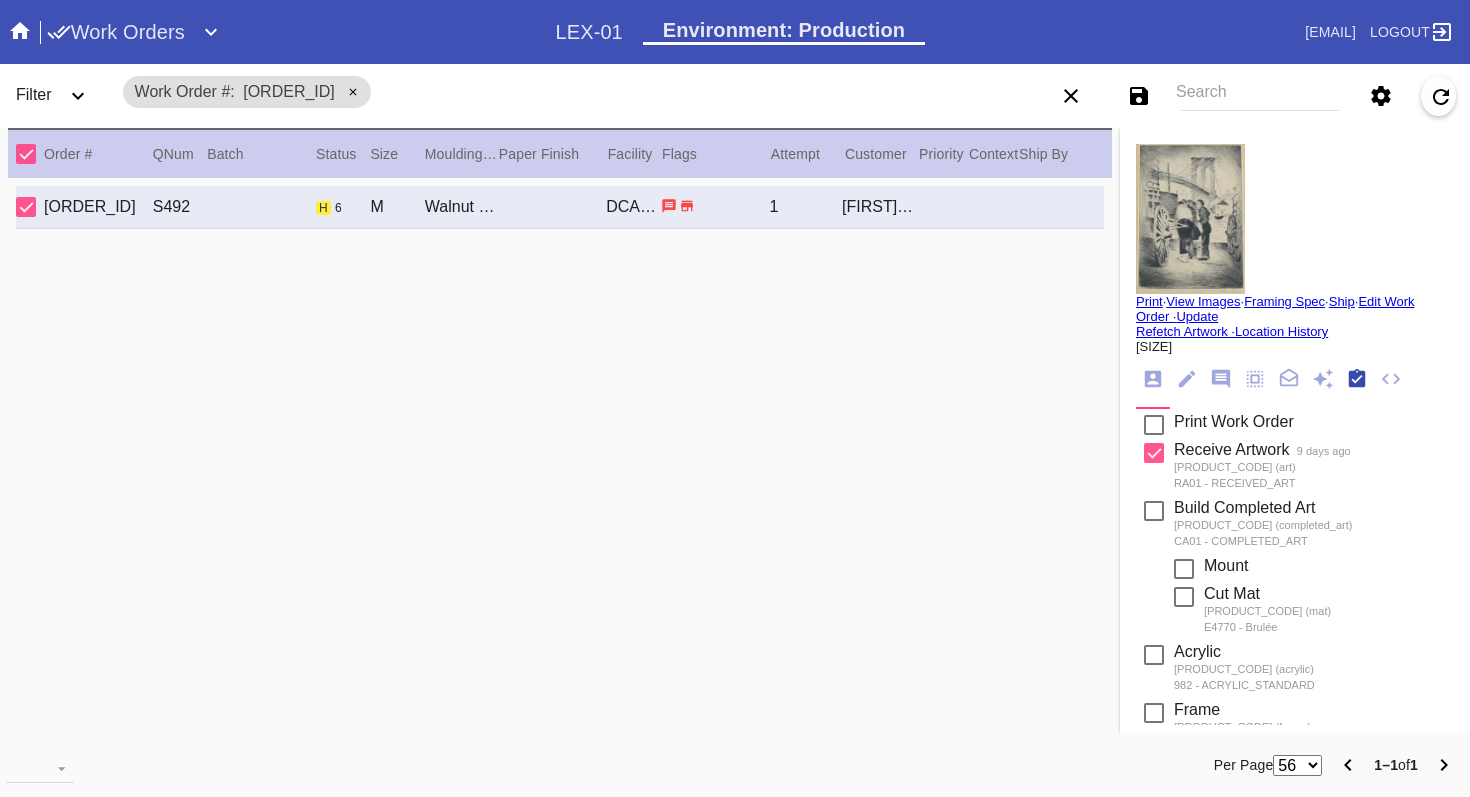 scroll, scrollTop: 320, scrollLeft: 0, axis: vertical 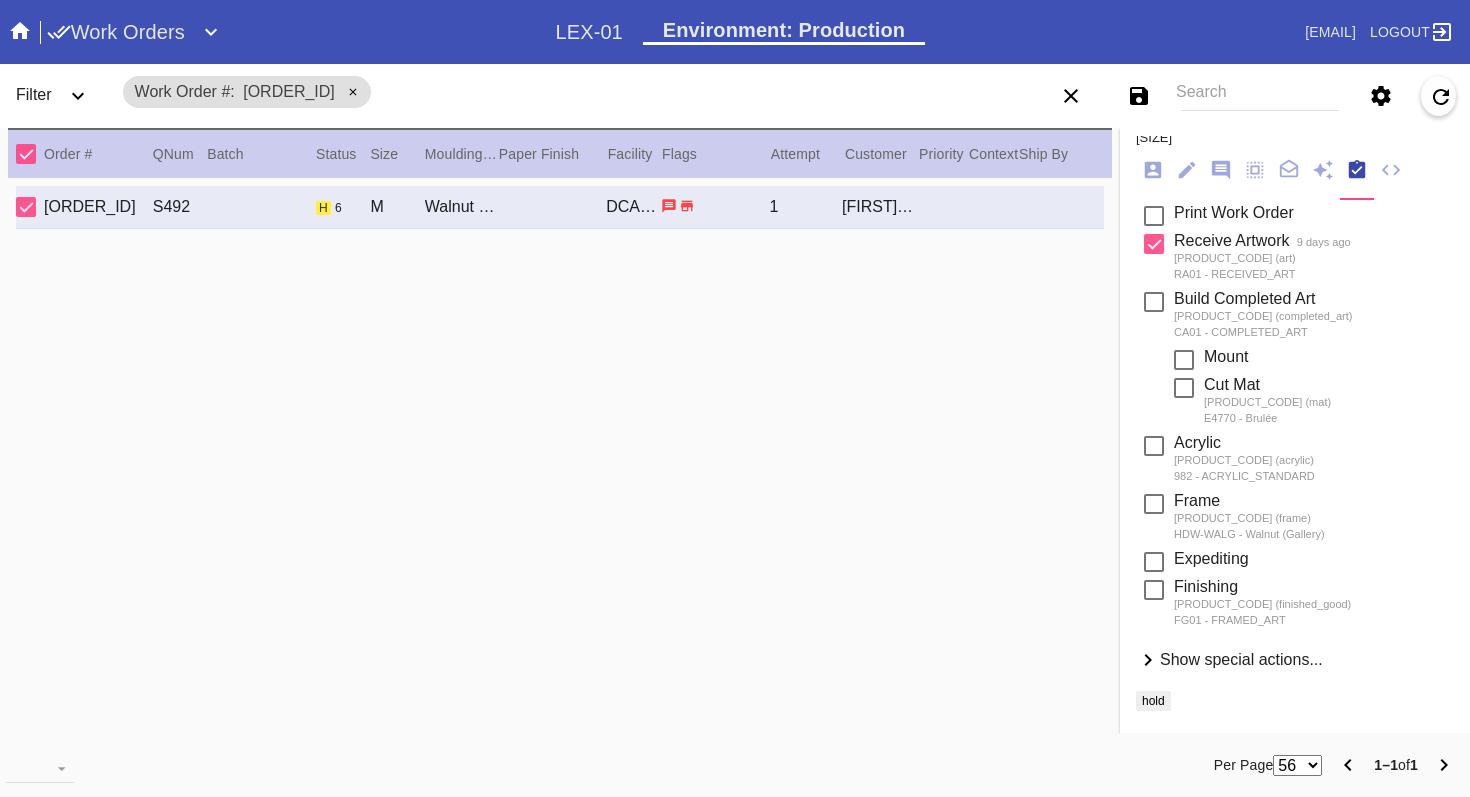 click on "Show special actions..." at bounding box center (1241, 659) 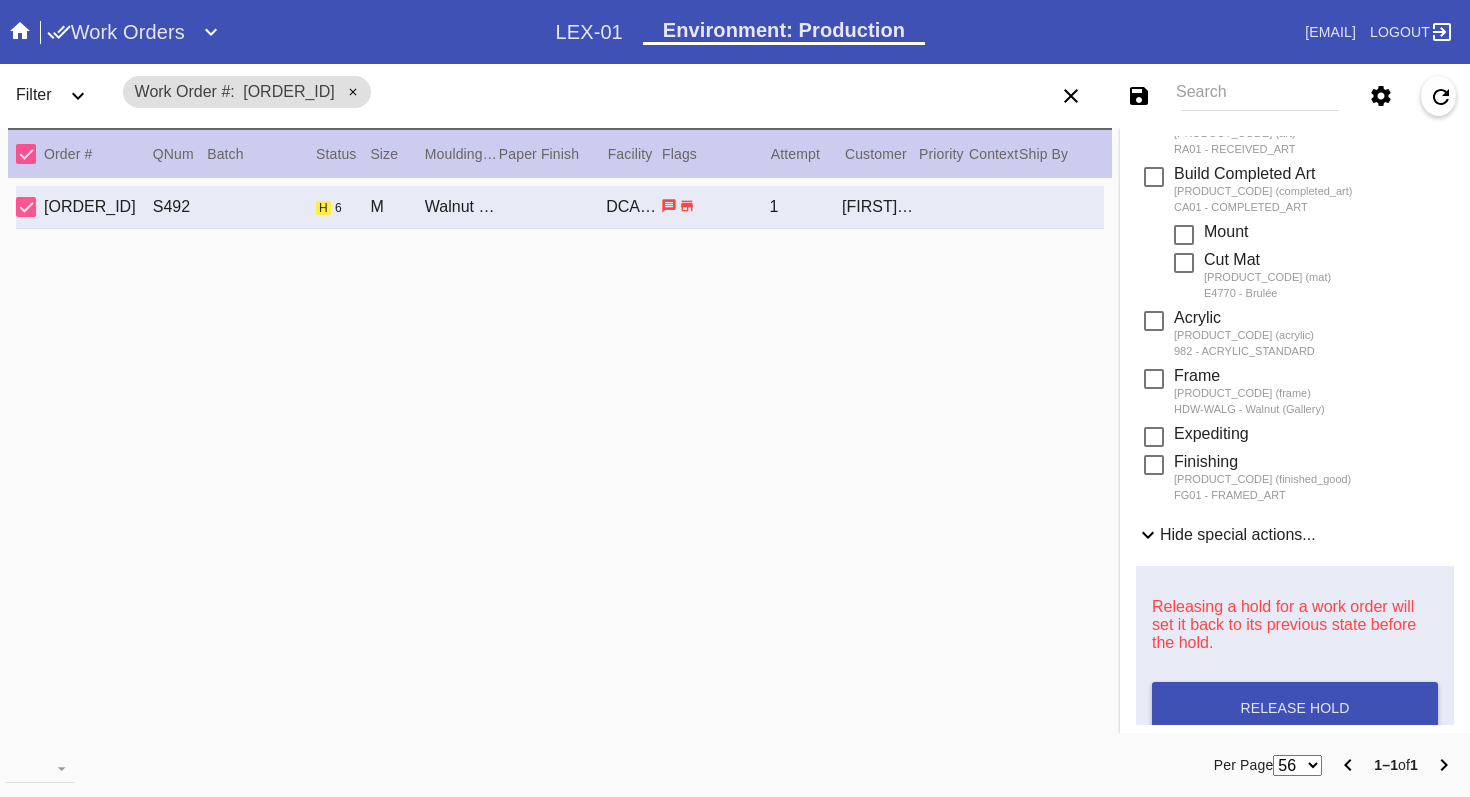 scroll, scrollTop: 599, scrollLeft: 0, axis: vertical 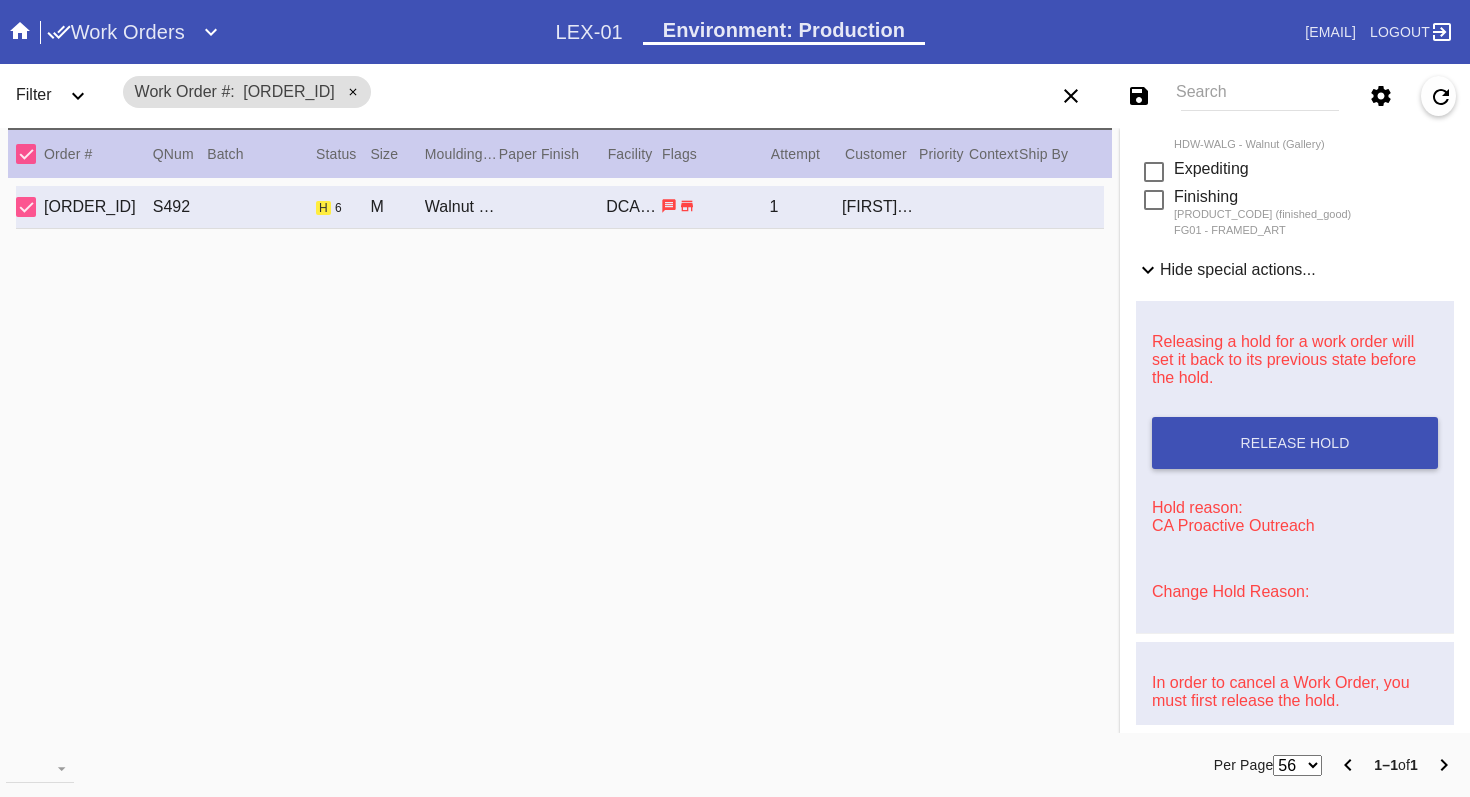click on "Change Hold Reason:" at bounding box center [1230, 591] 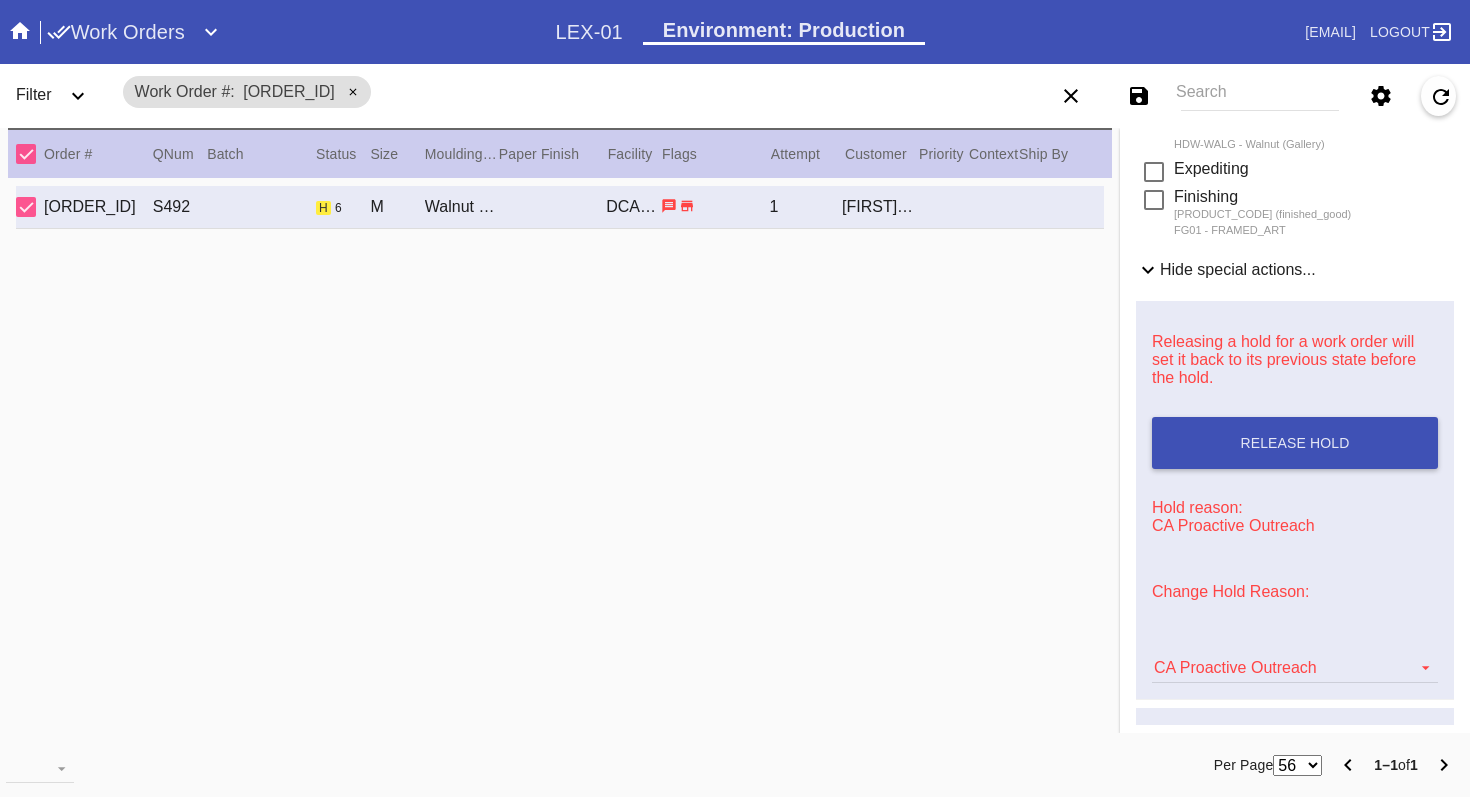 scroll, scrollTop: 744, scrollLeft: 0, axis: vertical 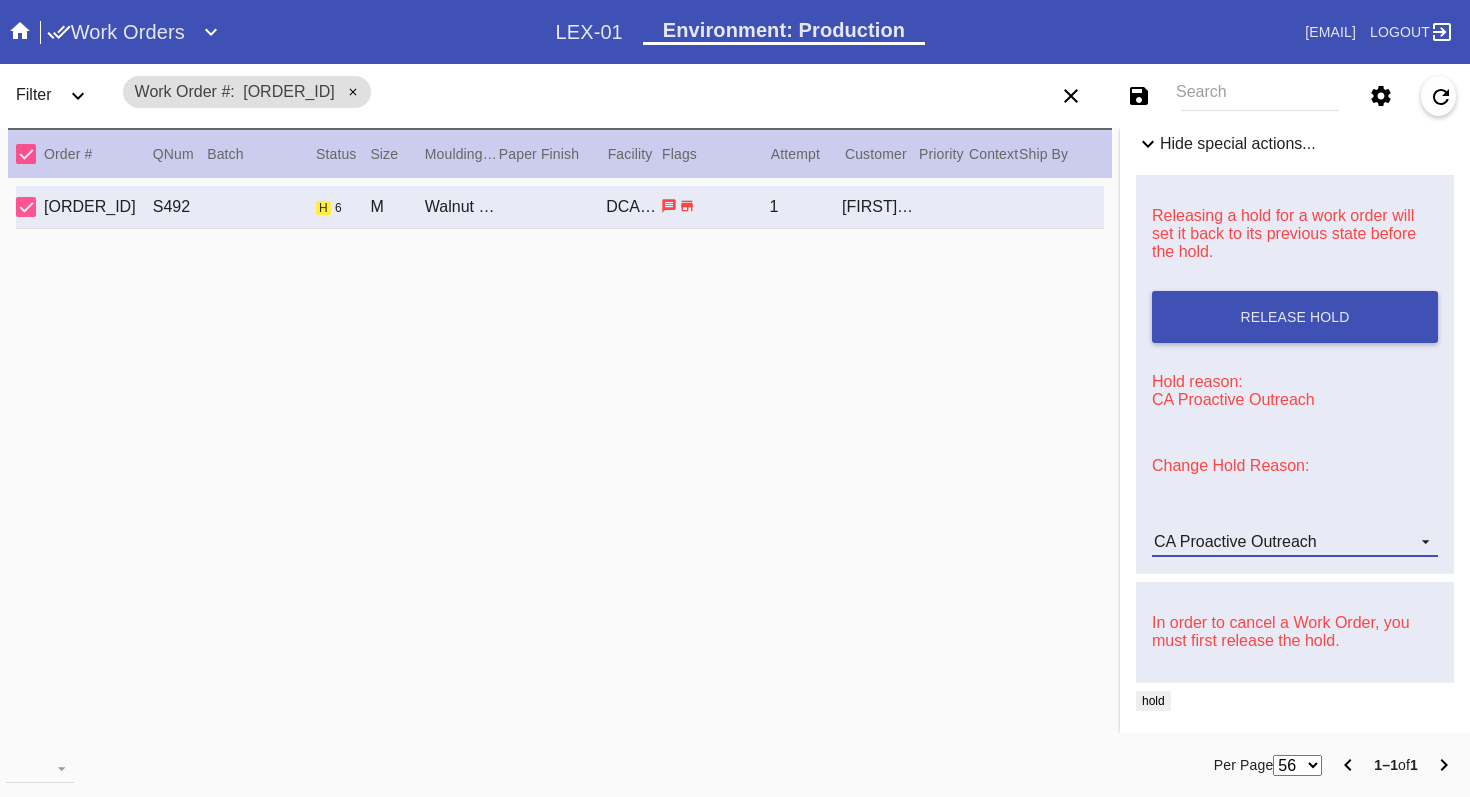 click at bounding box center [1420, 539] 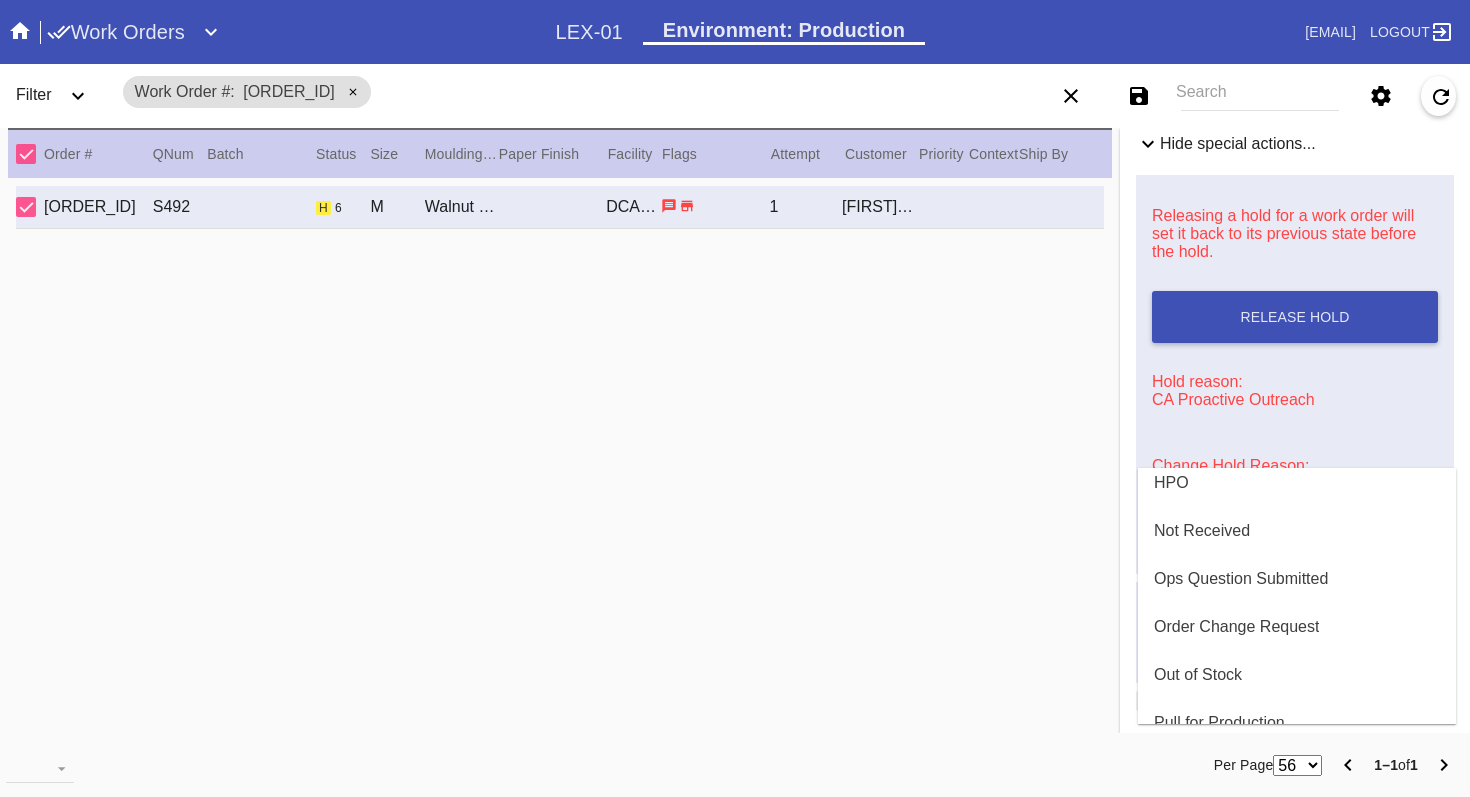 scroll, scrollTop: 514, scrollLeft: 0, axis: vertical 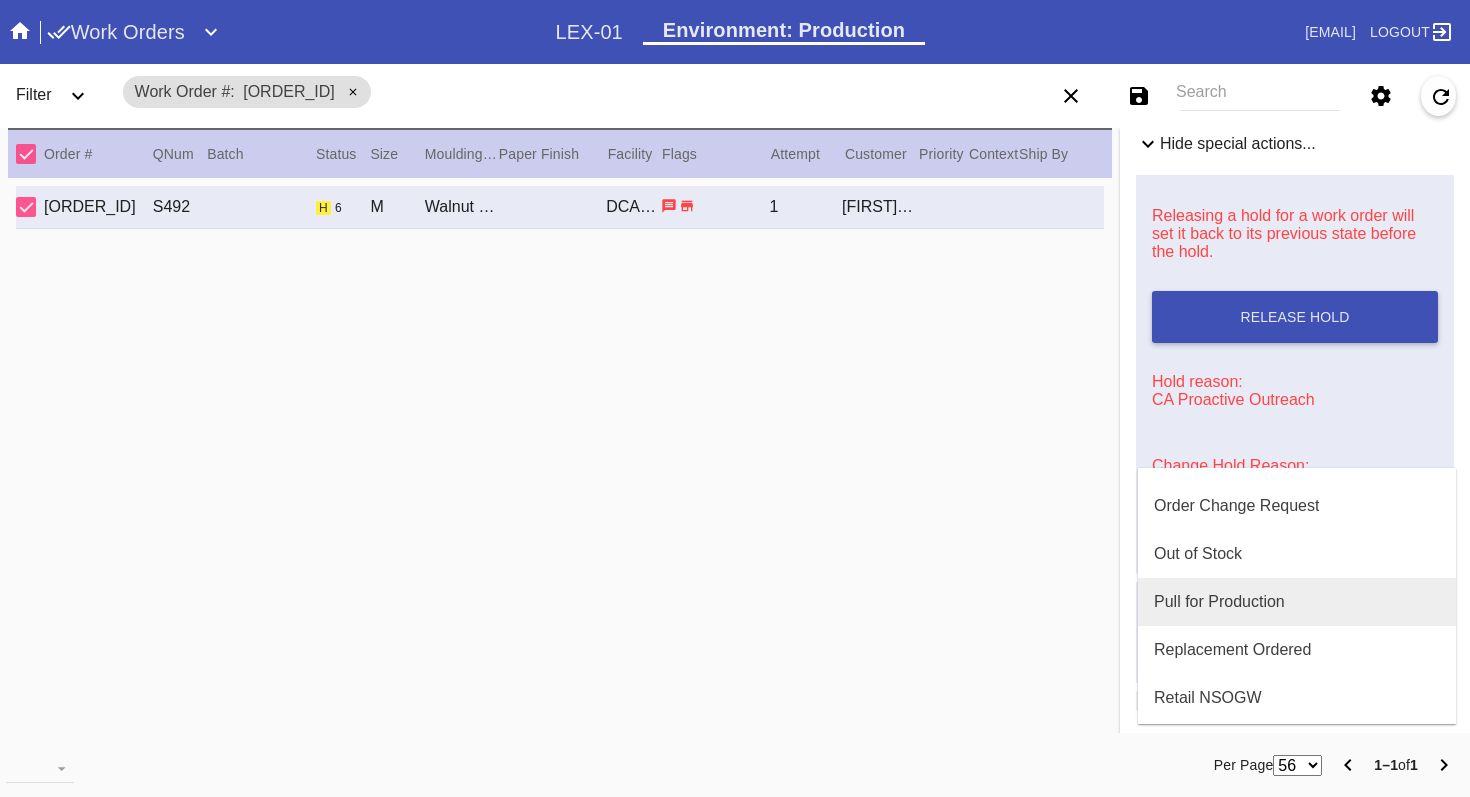 click on "Pull for Production" at bounding box center (1297, 602) 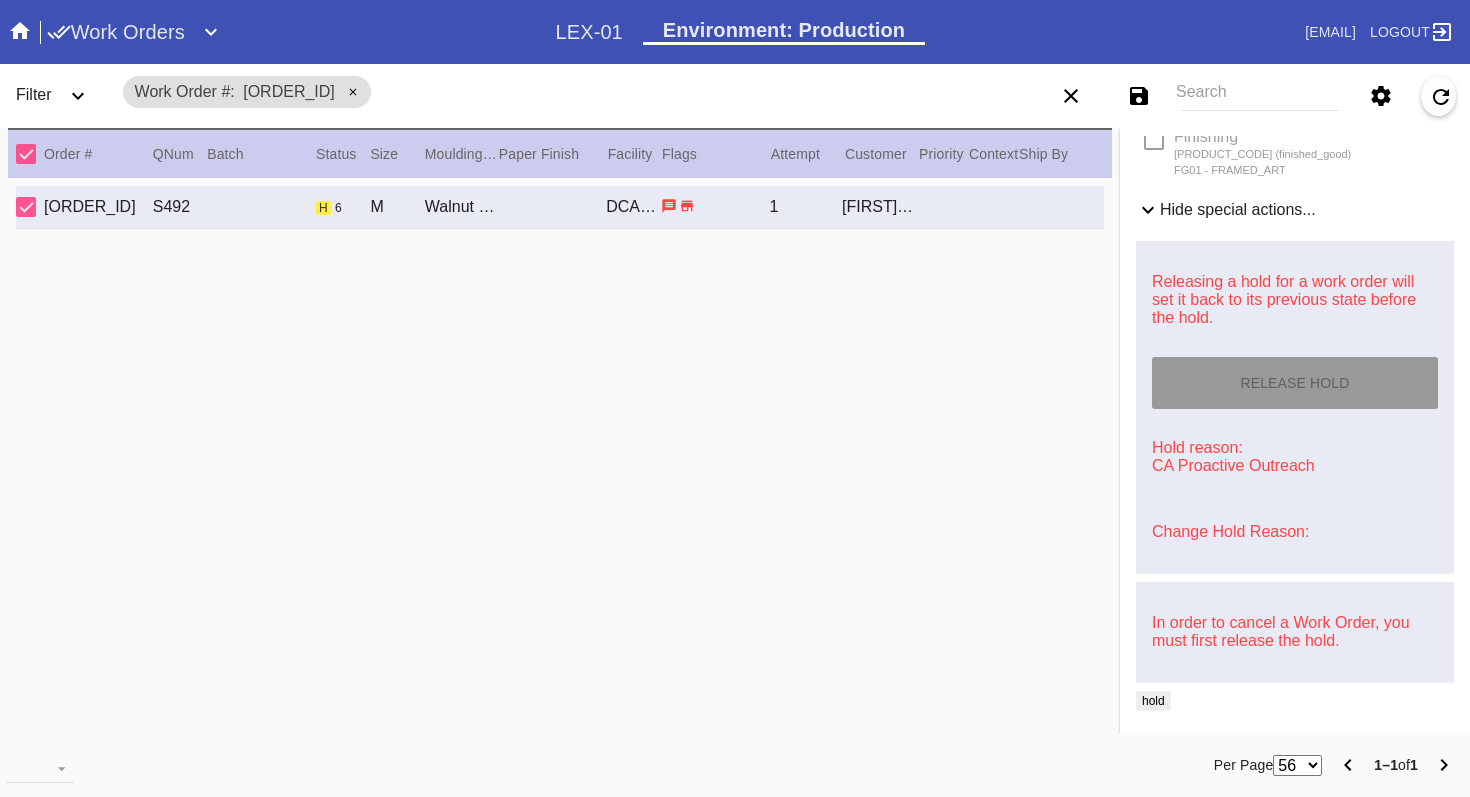 scroll, scrollTop: 678, scrollLeft: 0, axis: vertical 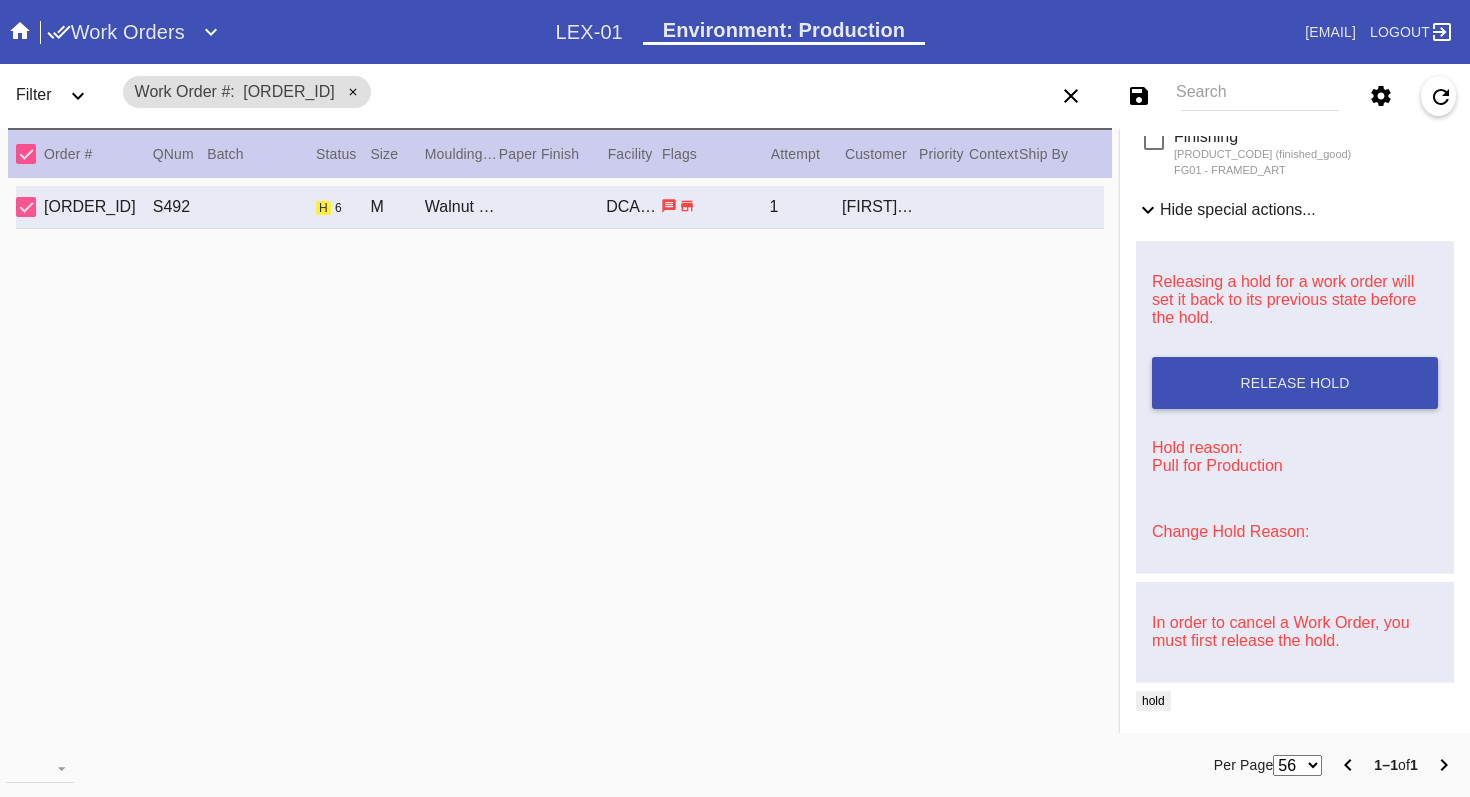 click on "R467825865 S492 h   6 M Walnut (Gallery) / Brulée DCA-05 1 Chris Lamb" at bounding box center [560, 458] 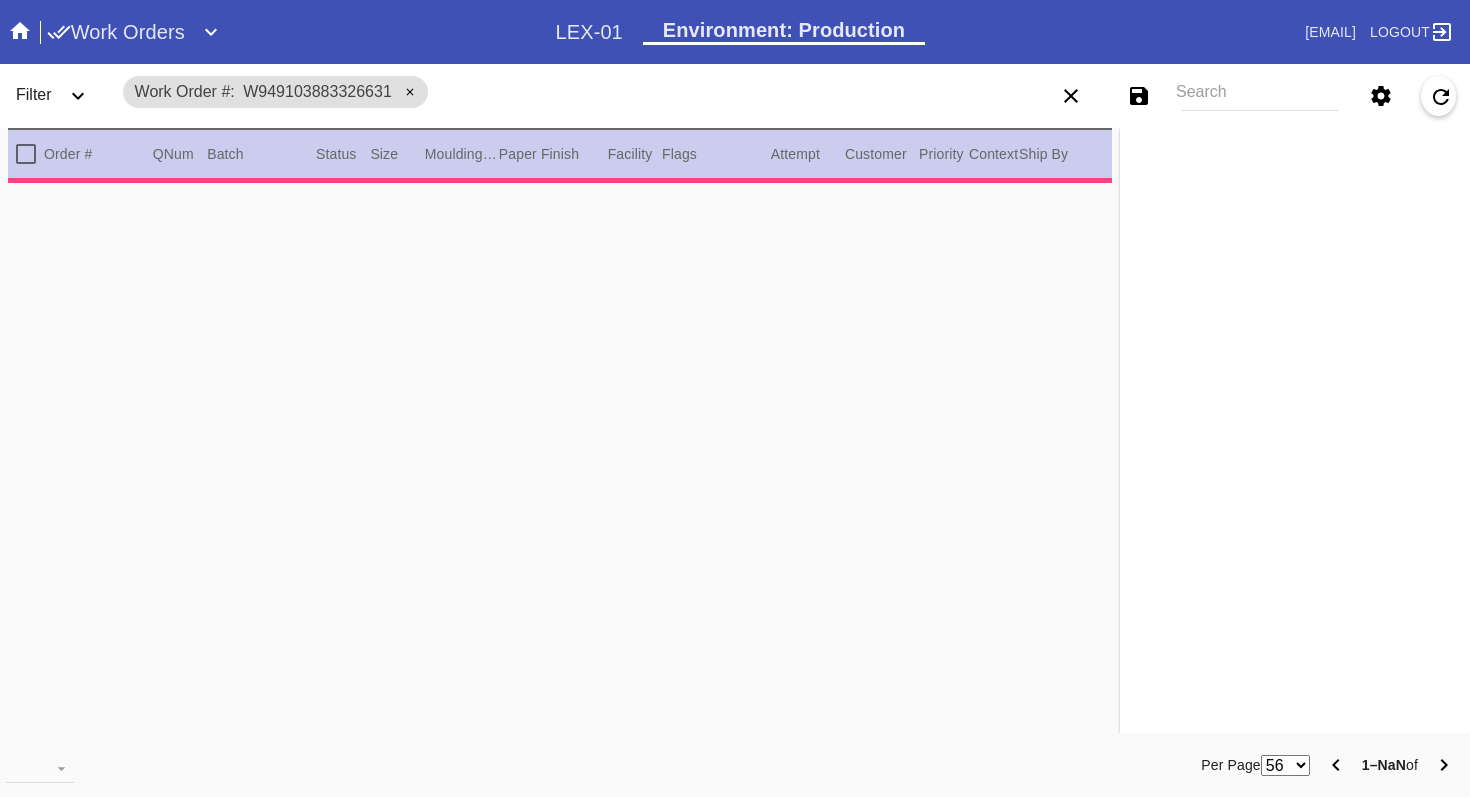 scroll, scrollTop: 0, scrollLeft: 0, axis: both 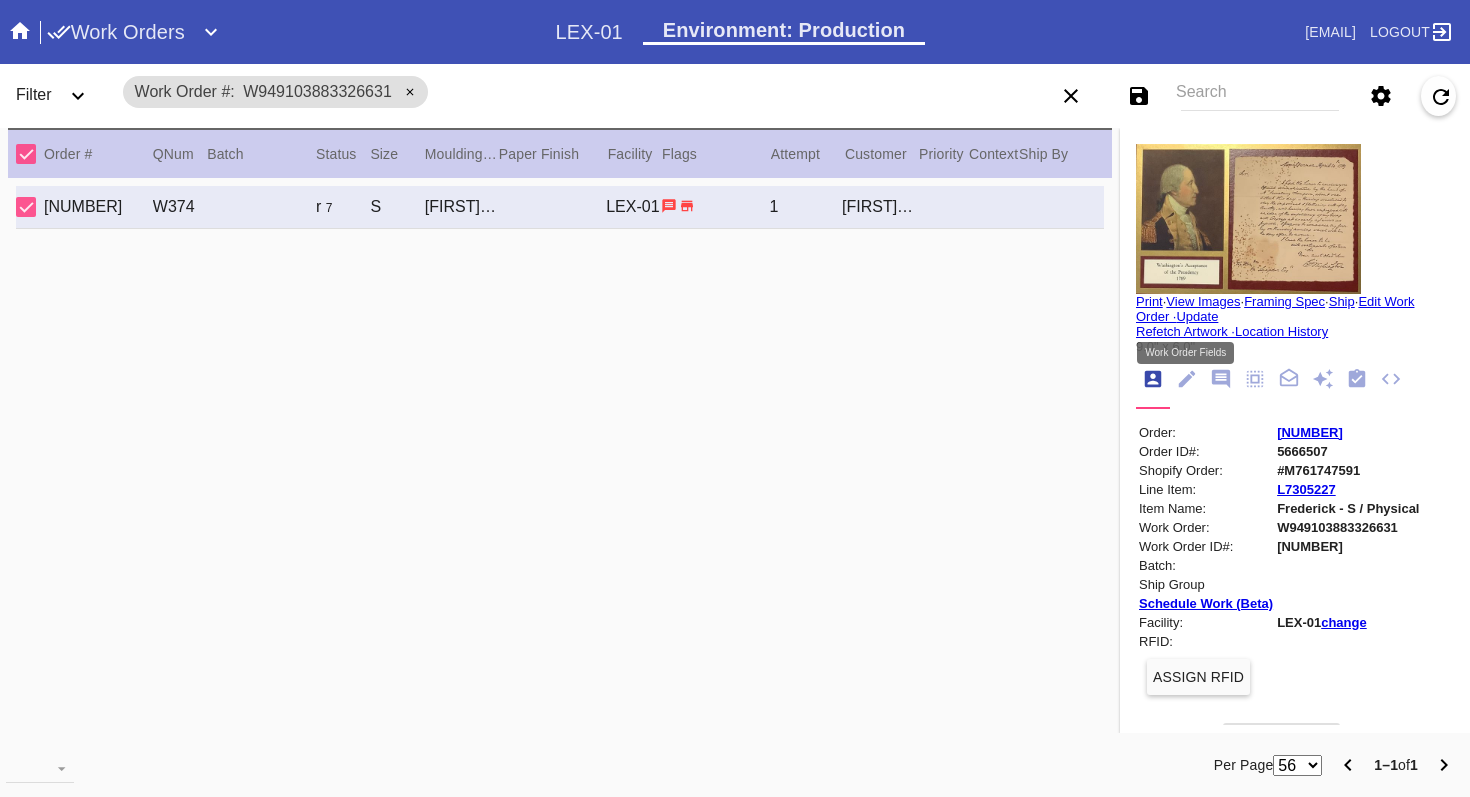 click 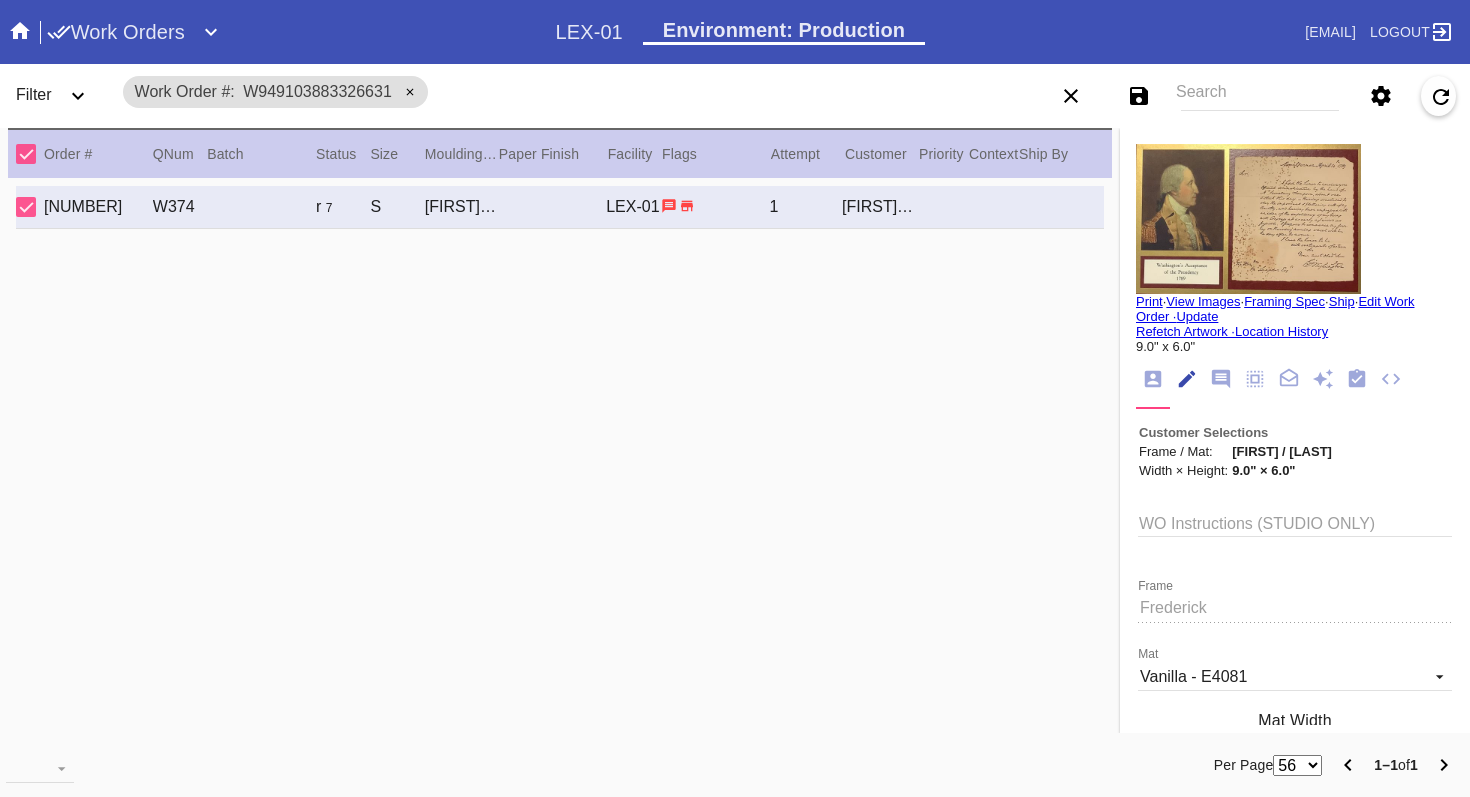 scroll, scrollTop: 73, scrollLeft: 0, axis: vertical 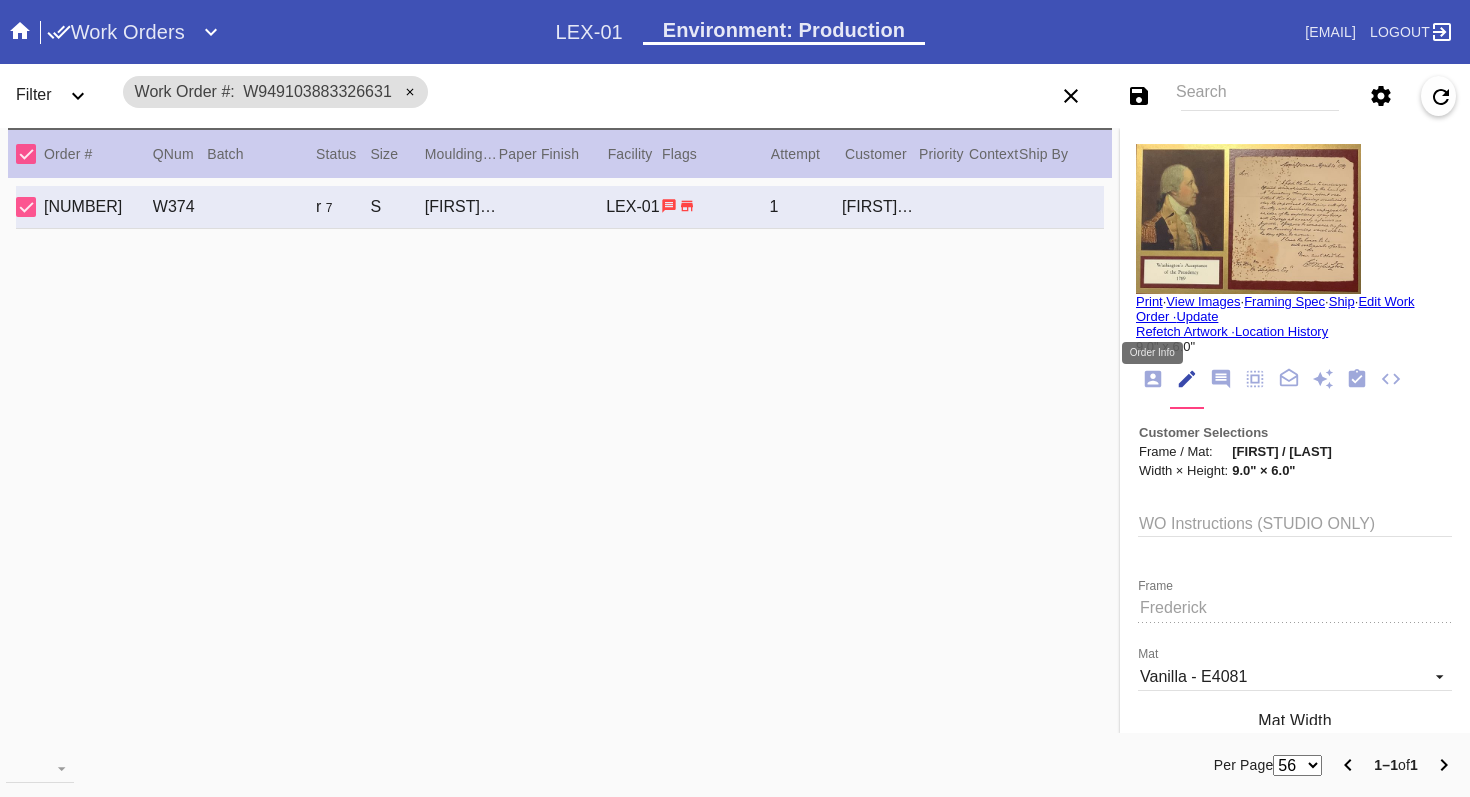 click 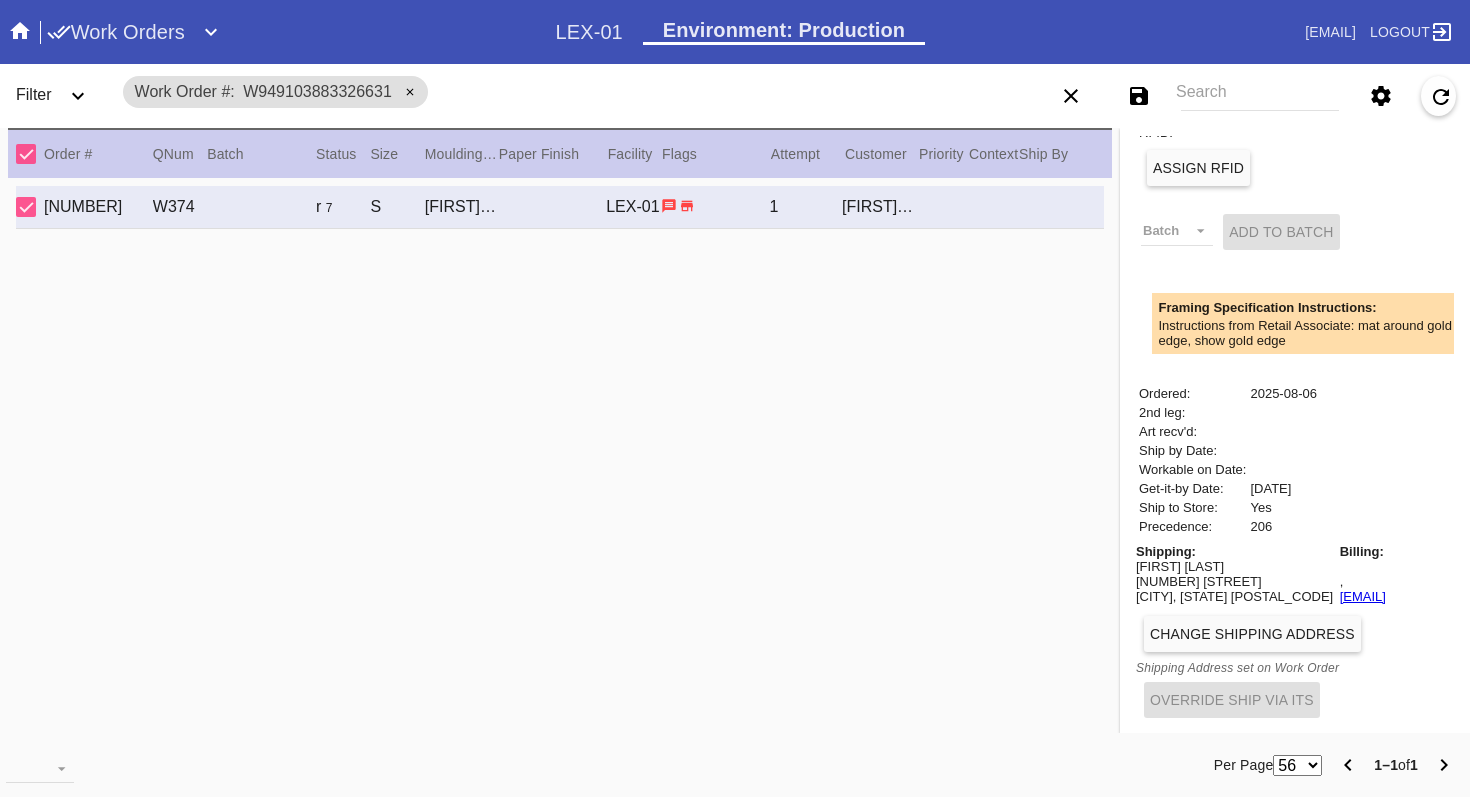 scroll, scrollTop: 0, scrollLeft: 0, axis: both 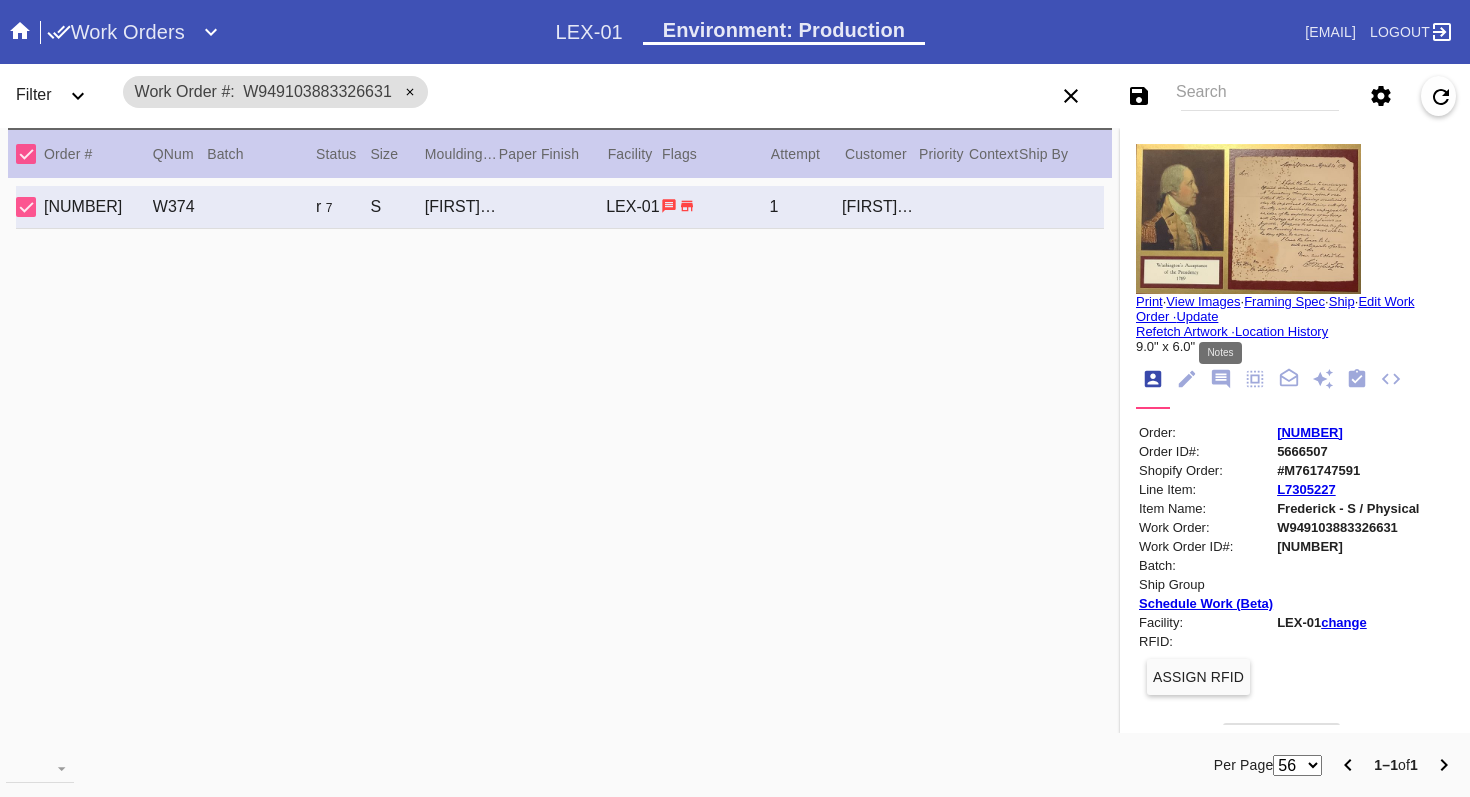 click 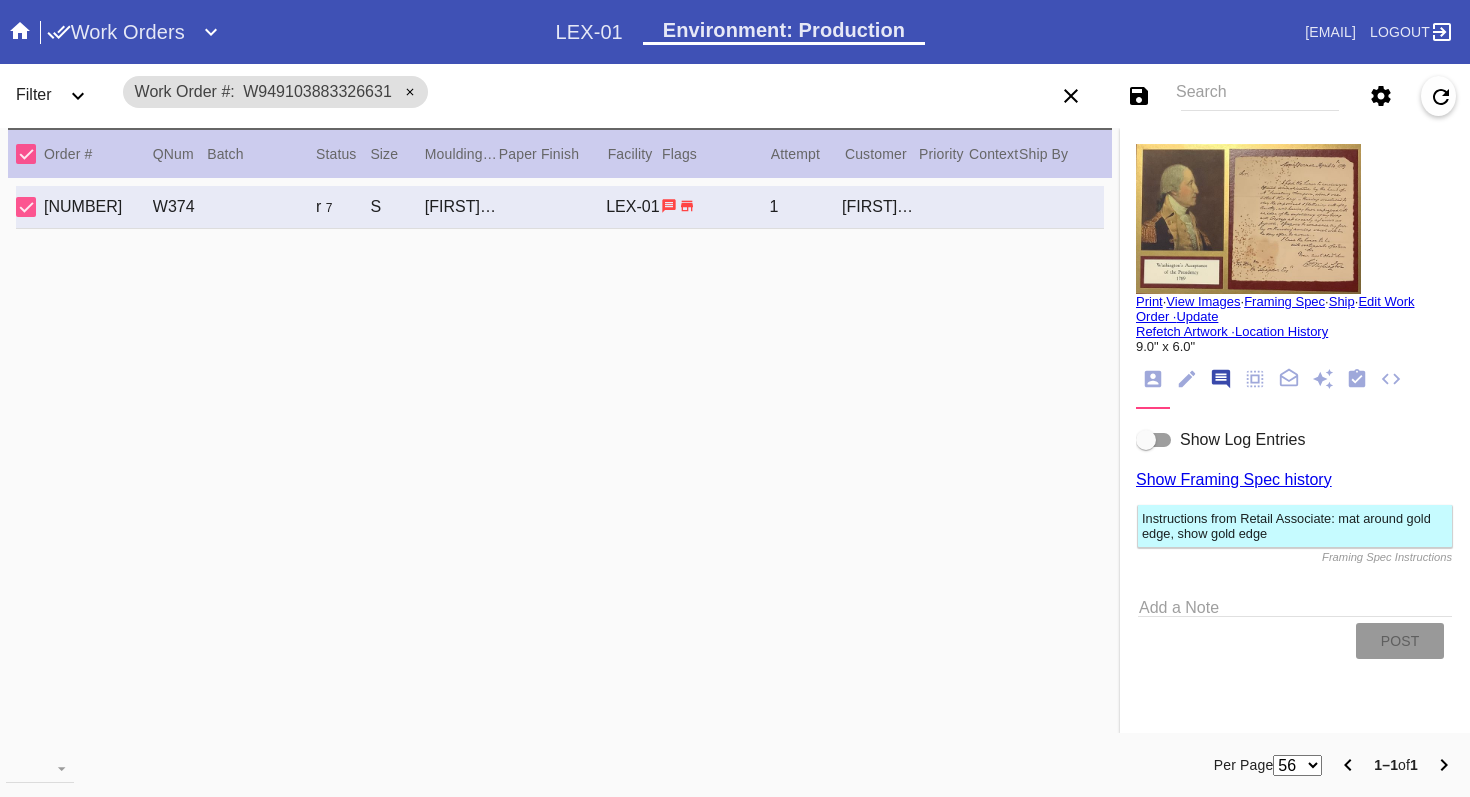 scroll, scrollTop: 123, scrollLeft: 0, axis: vertical 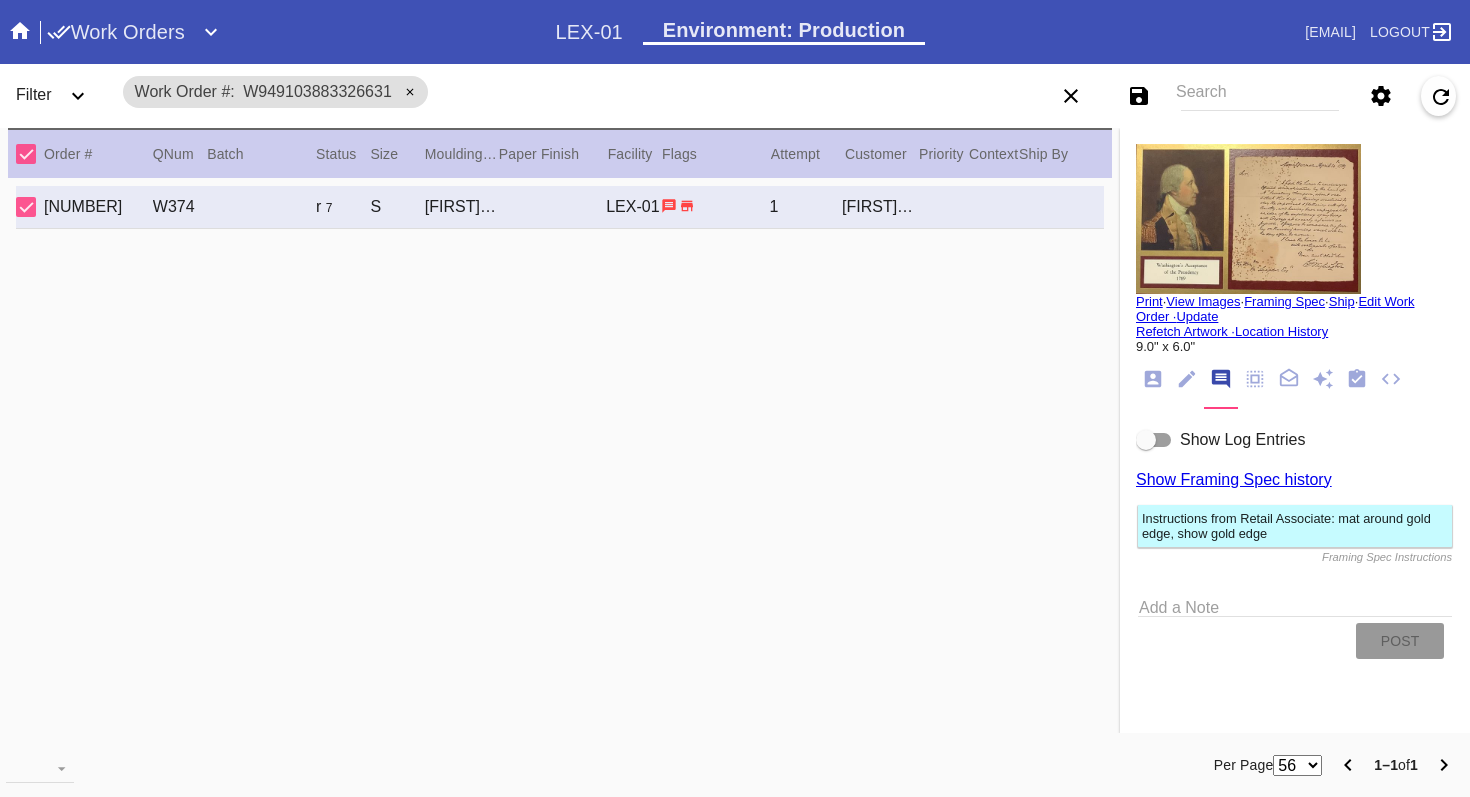 click at bounding box center (1146, 440) 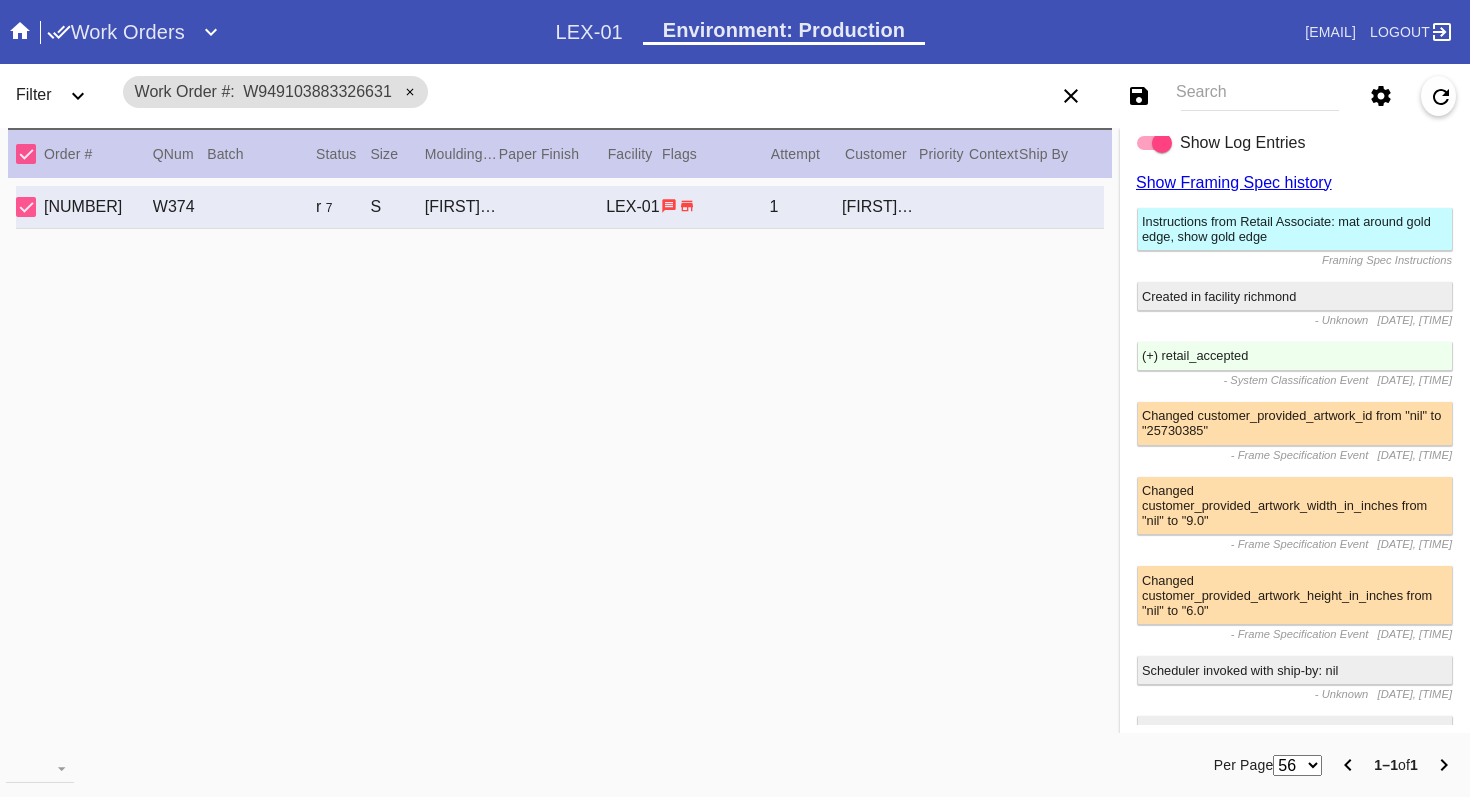 scroll, scrollTop: 704, scrollLeft: 0, axis: vertical 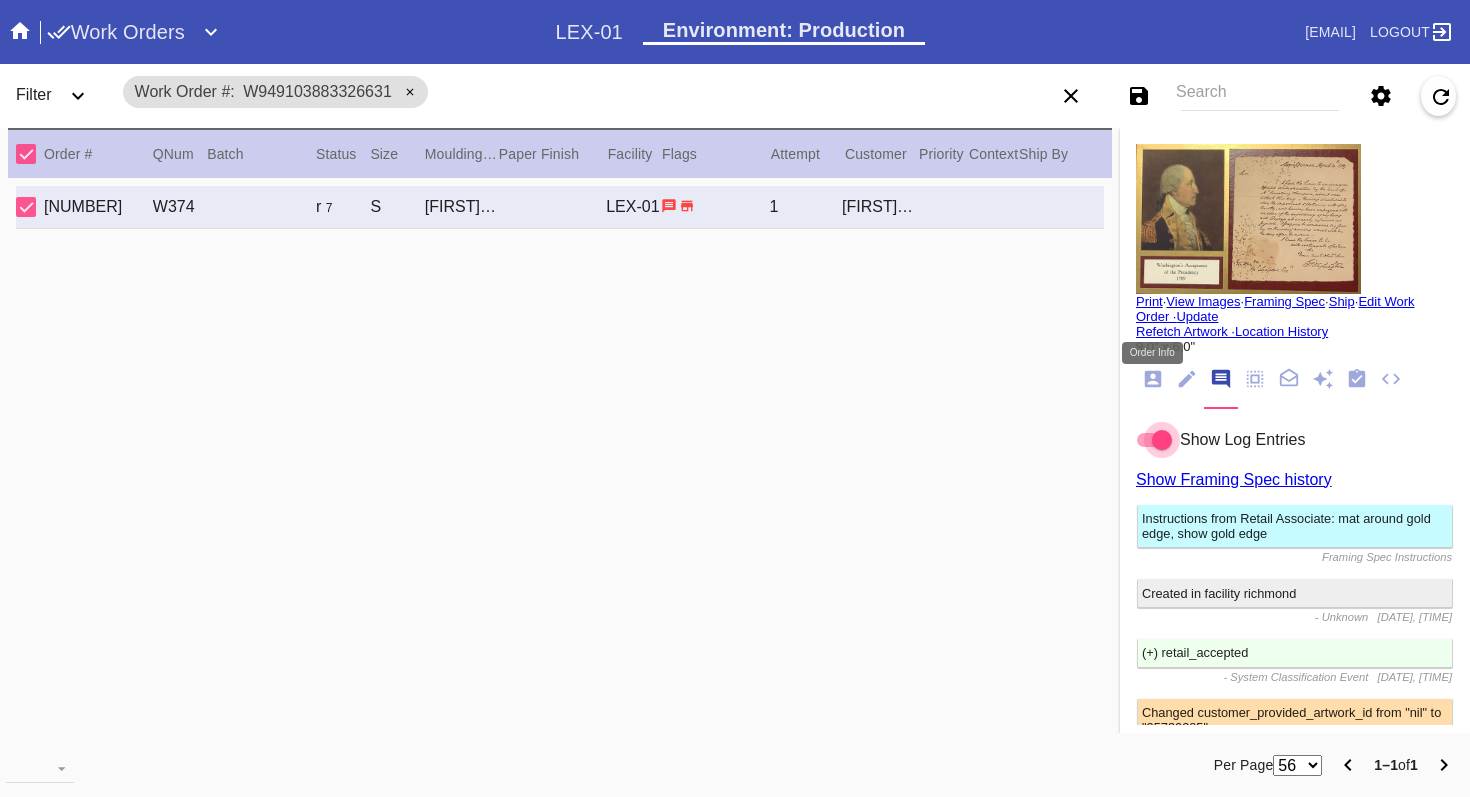 click 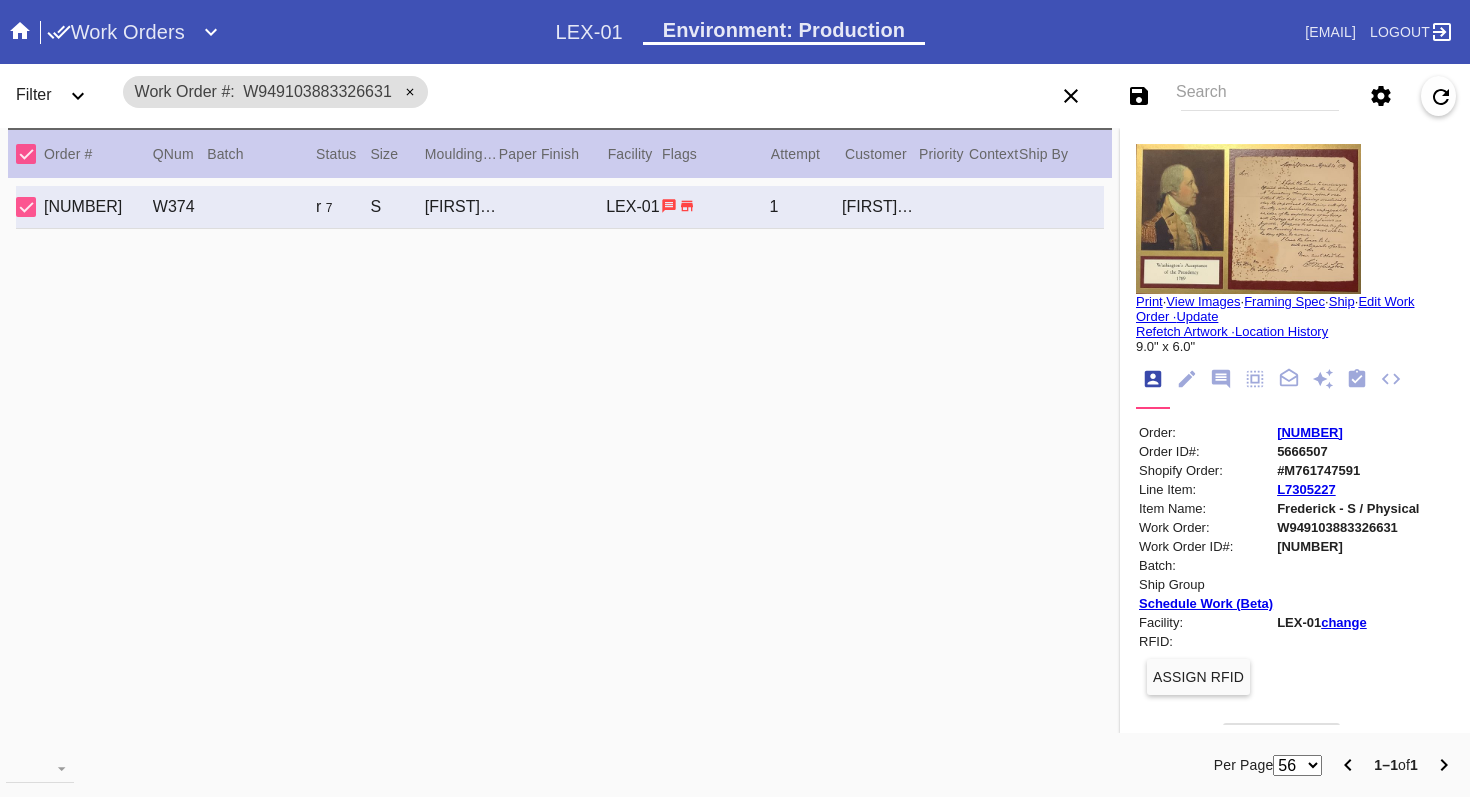 click on "[NUMBER]" at bounding box center [1310, 432] 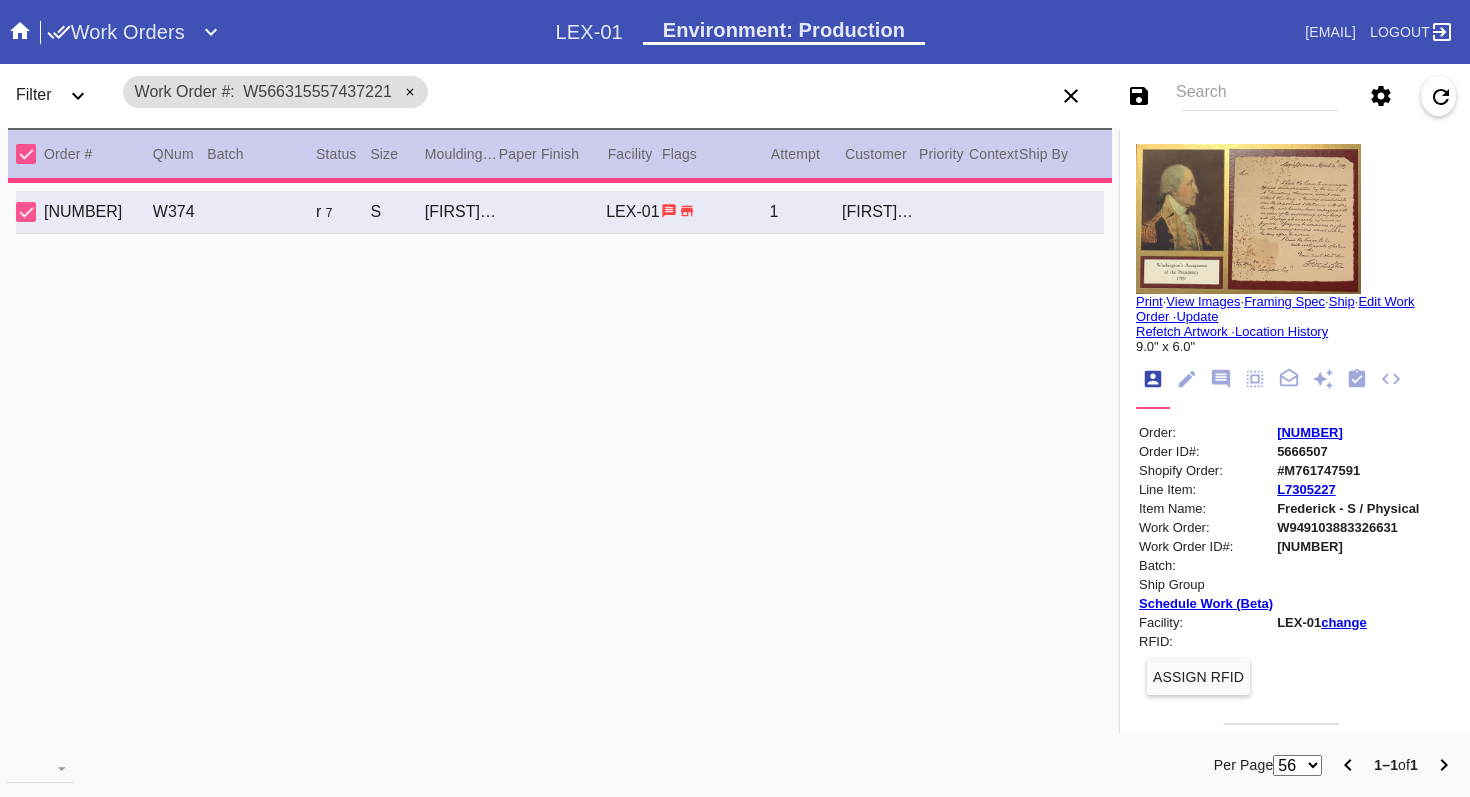 type on "***" 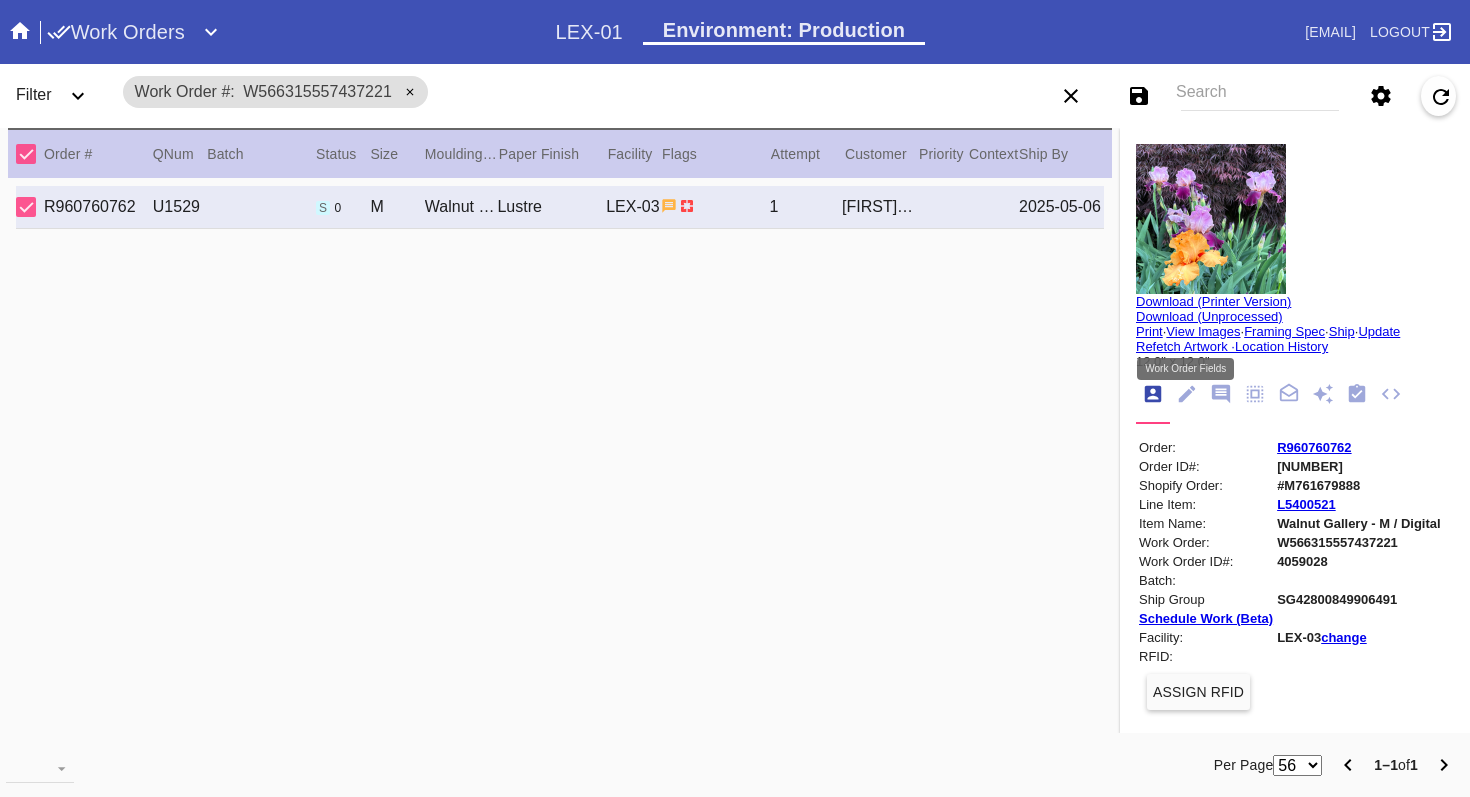 click 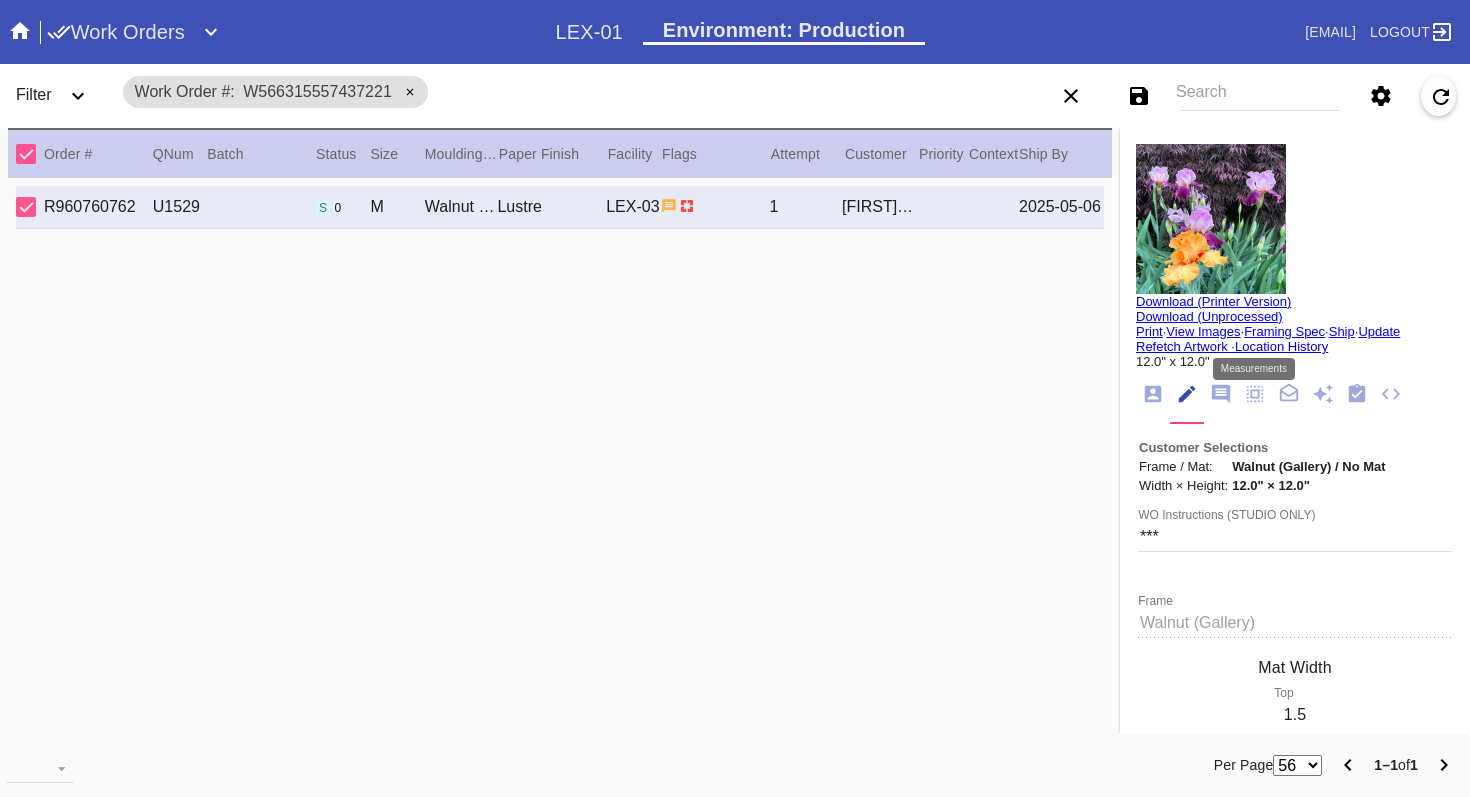 click 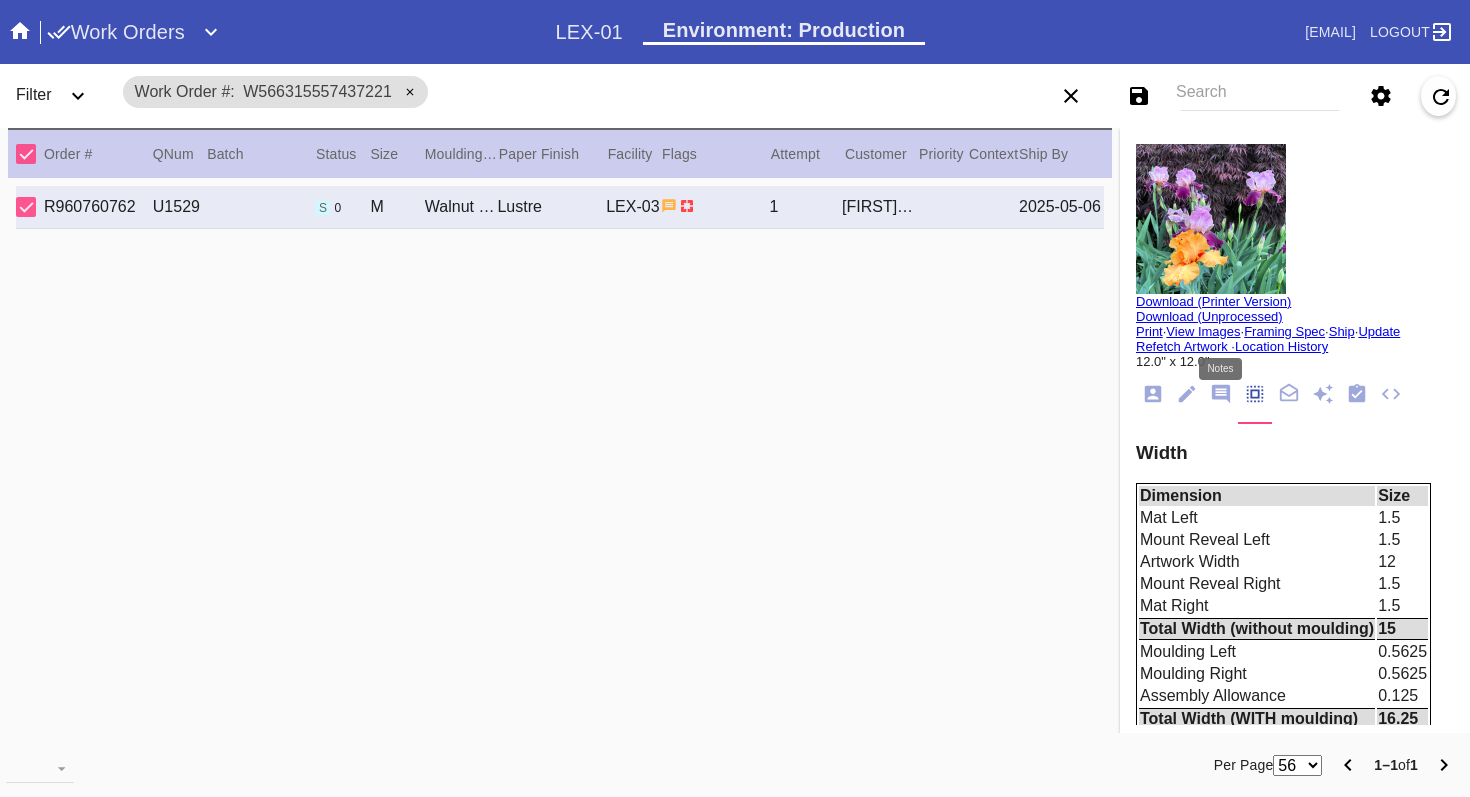 click 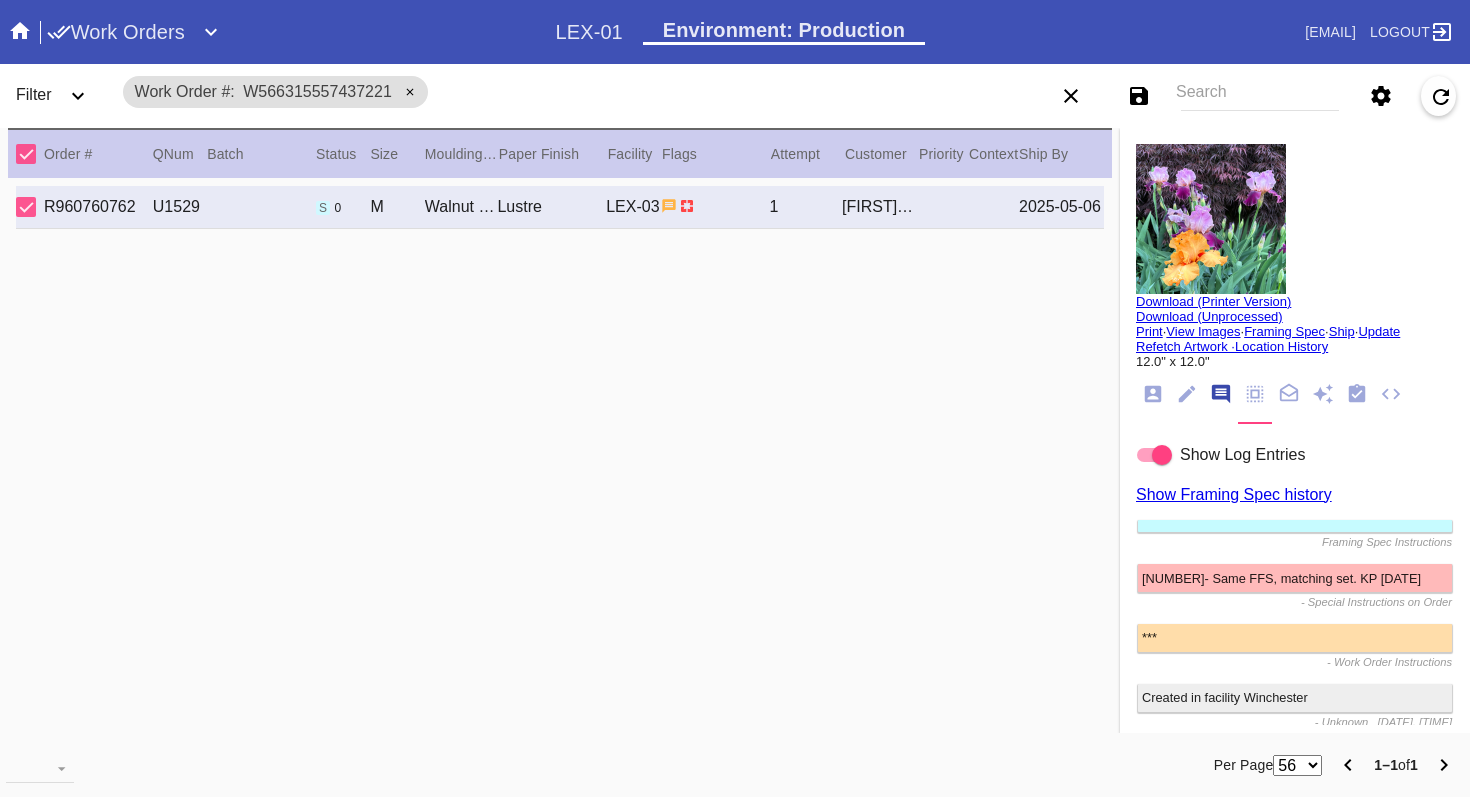 scroll, scrollTop: 123, scrollLeft: 0, axis: vertical 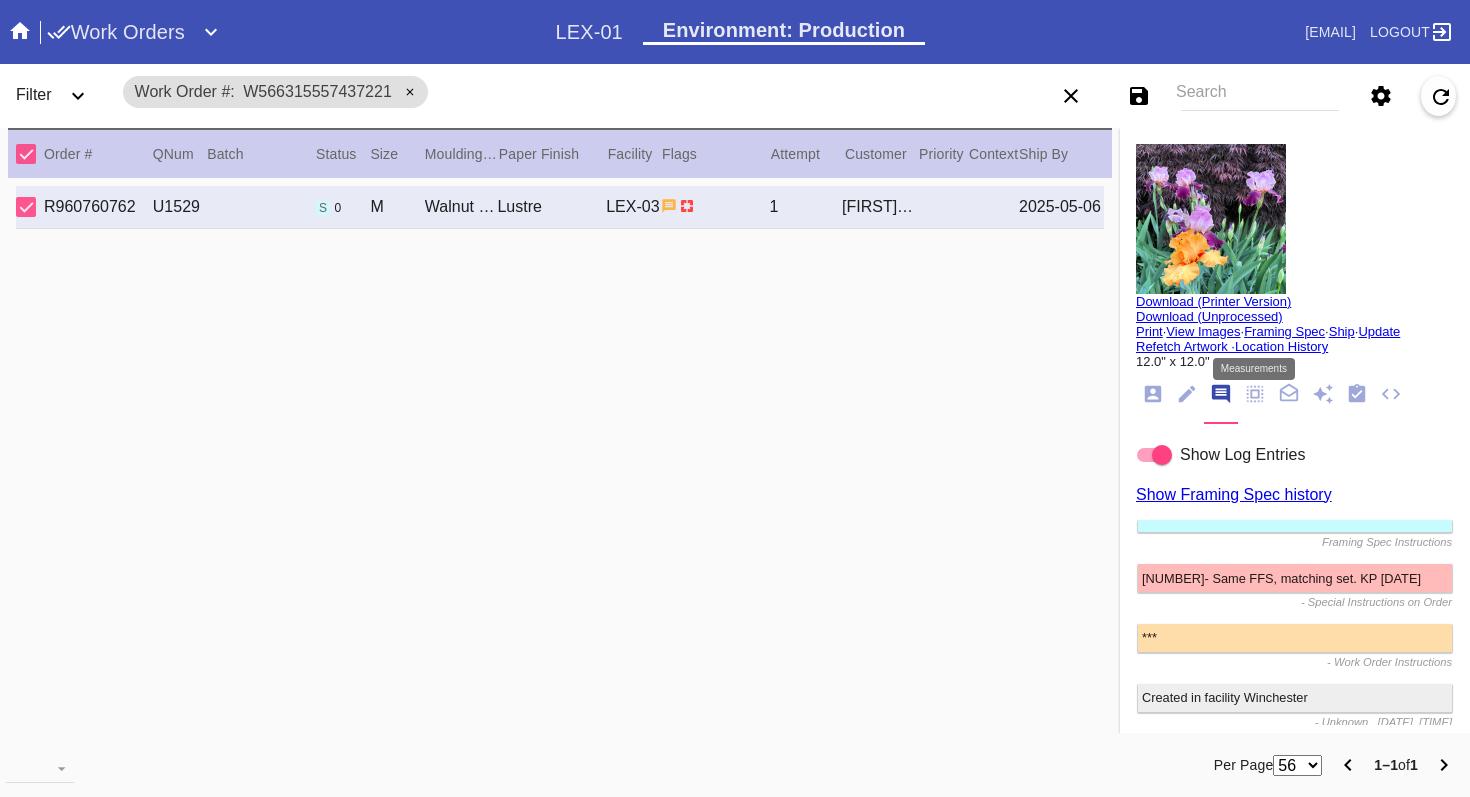 click 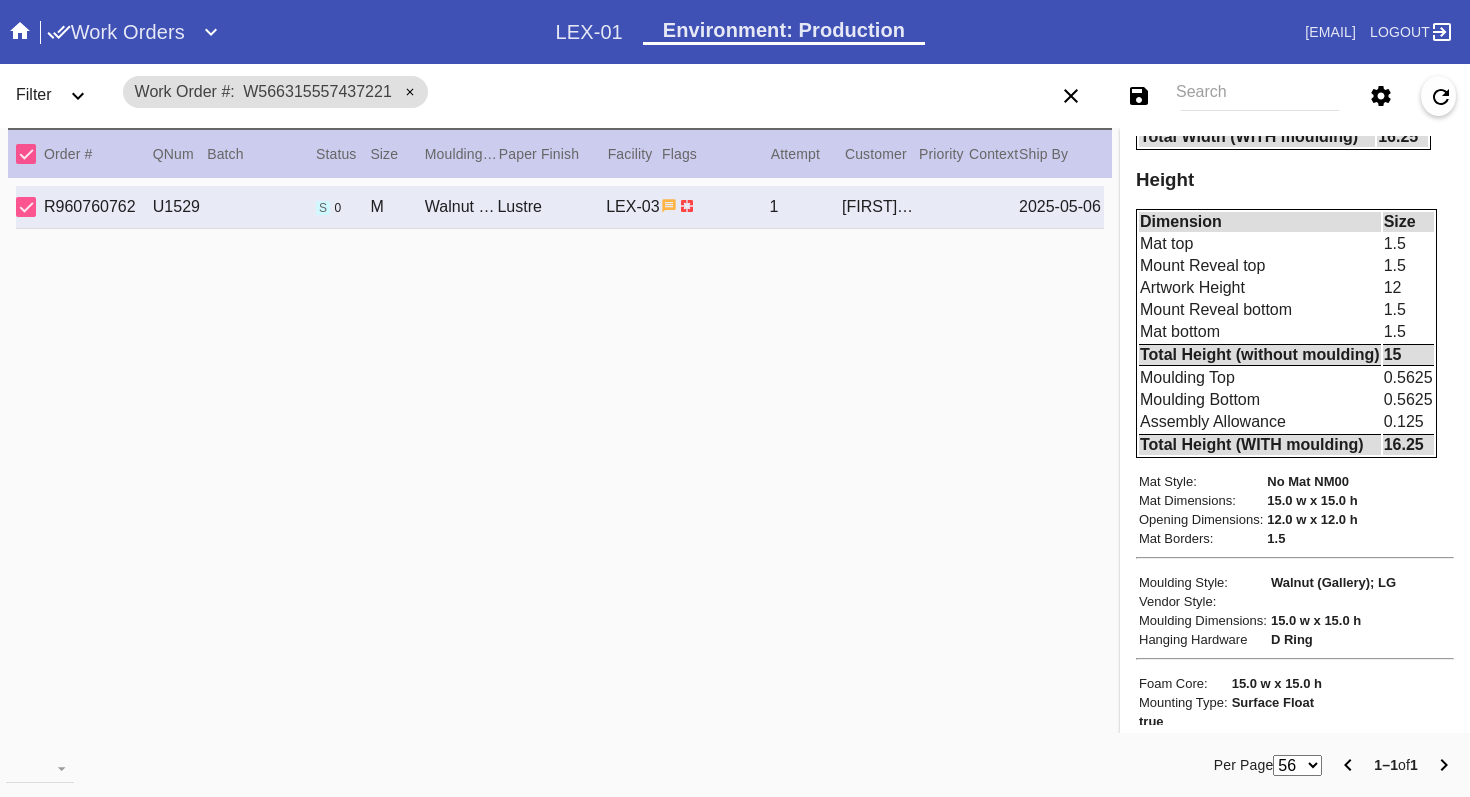 scroll, scrollTop: 761, scrollLeft: 0, axis: vertical 